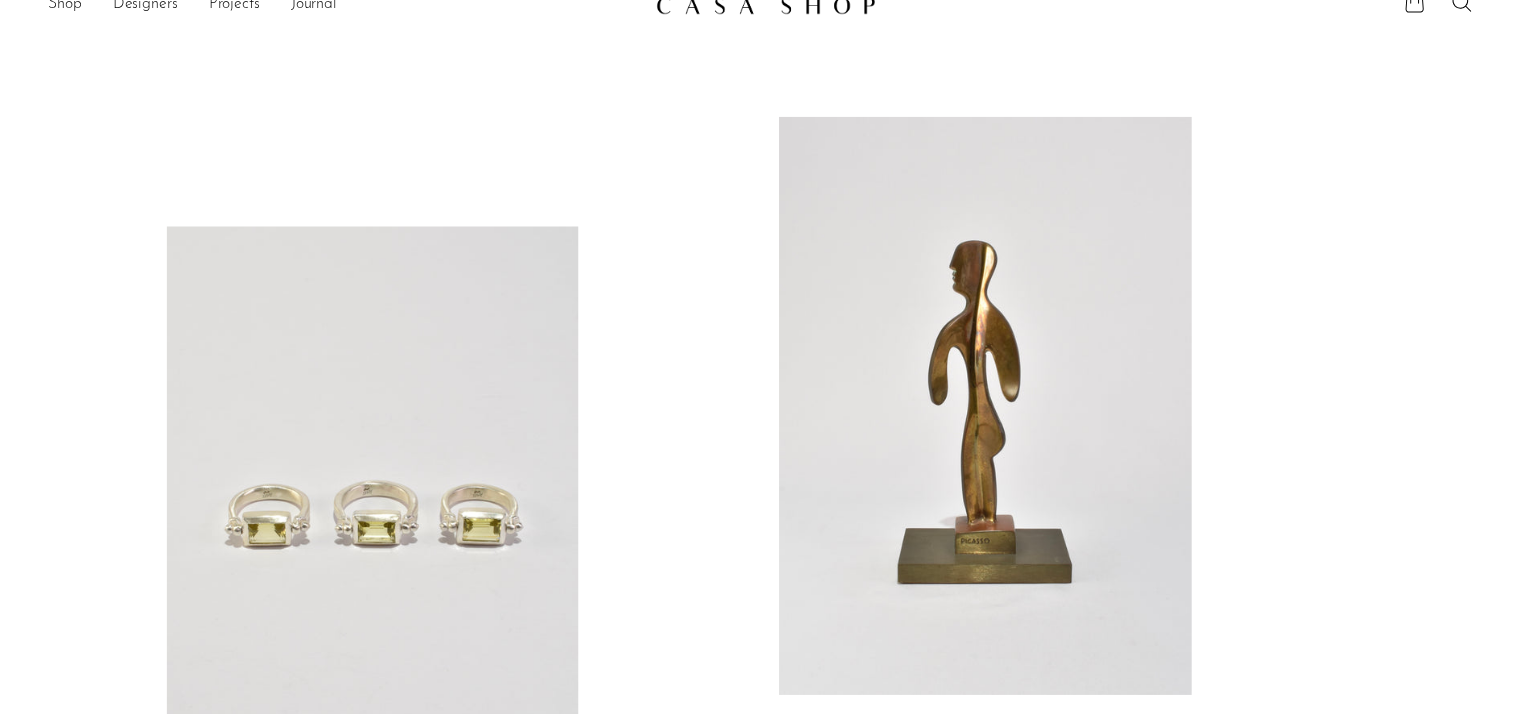 scroll, scrollTop: 0, scrollLeft: 0, axis: both 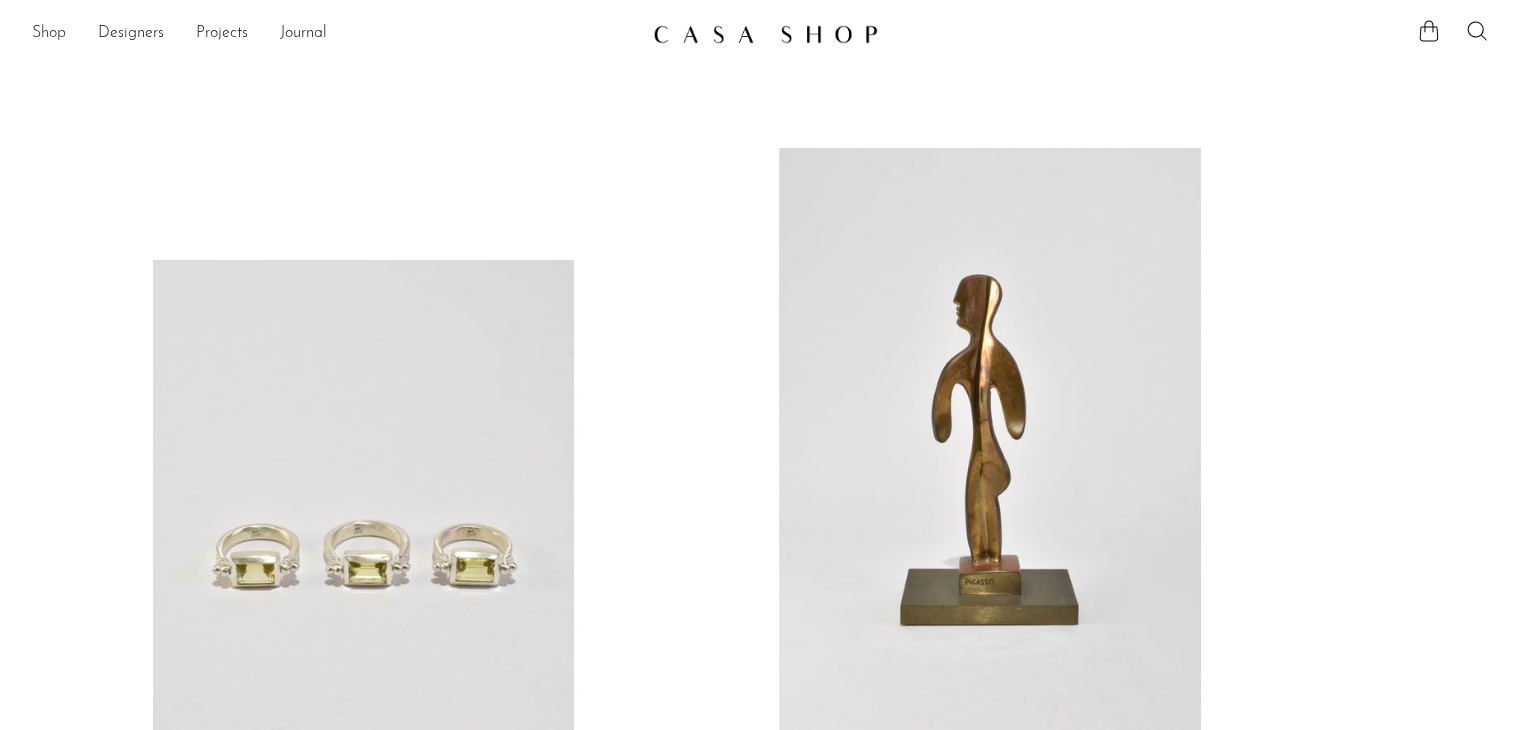 click on "Shop" at bounding box center (49, 34) 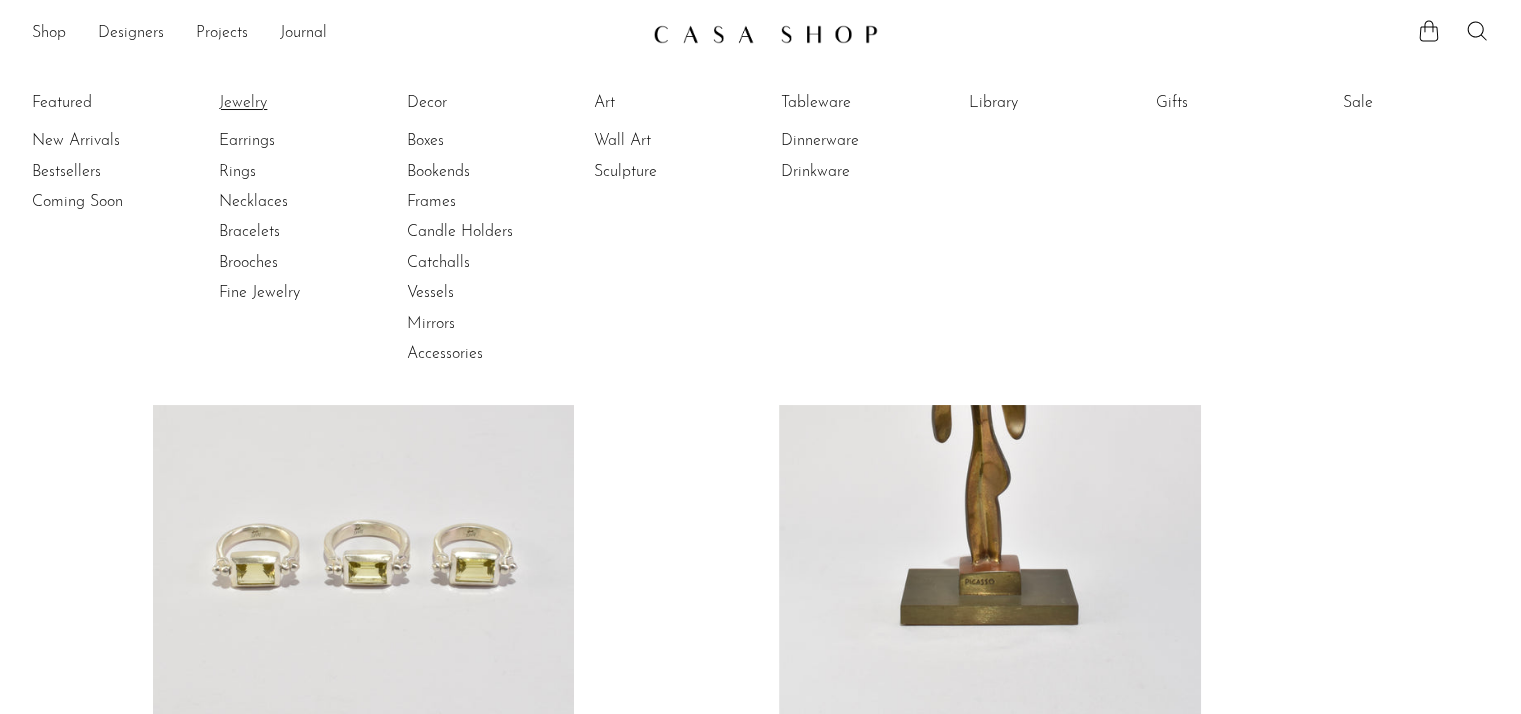 click on "Jewelry" at bounding box center [294, 103] 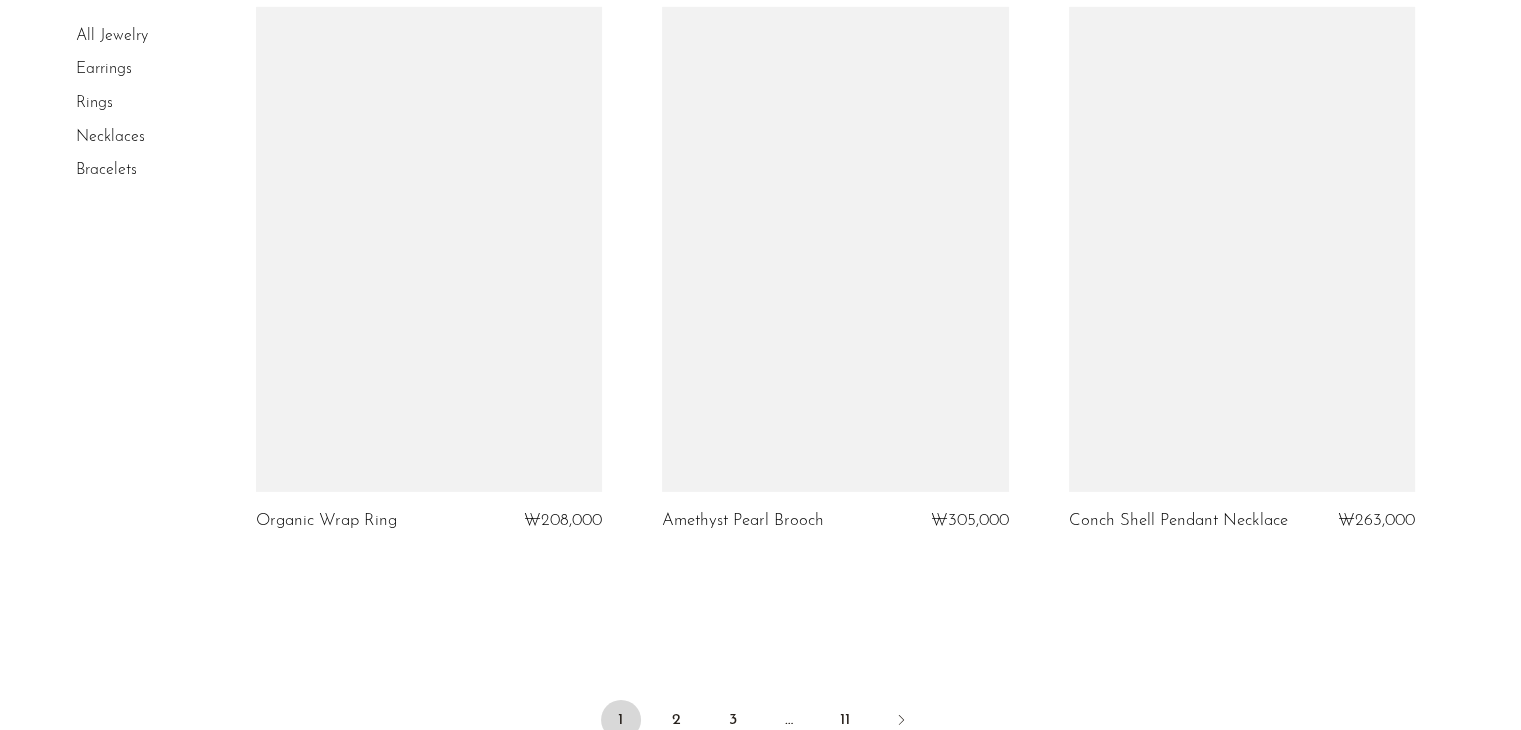scroll, scrollTop: 6520, scrollLeft: 0, axis: vertical 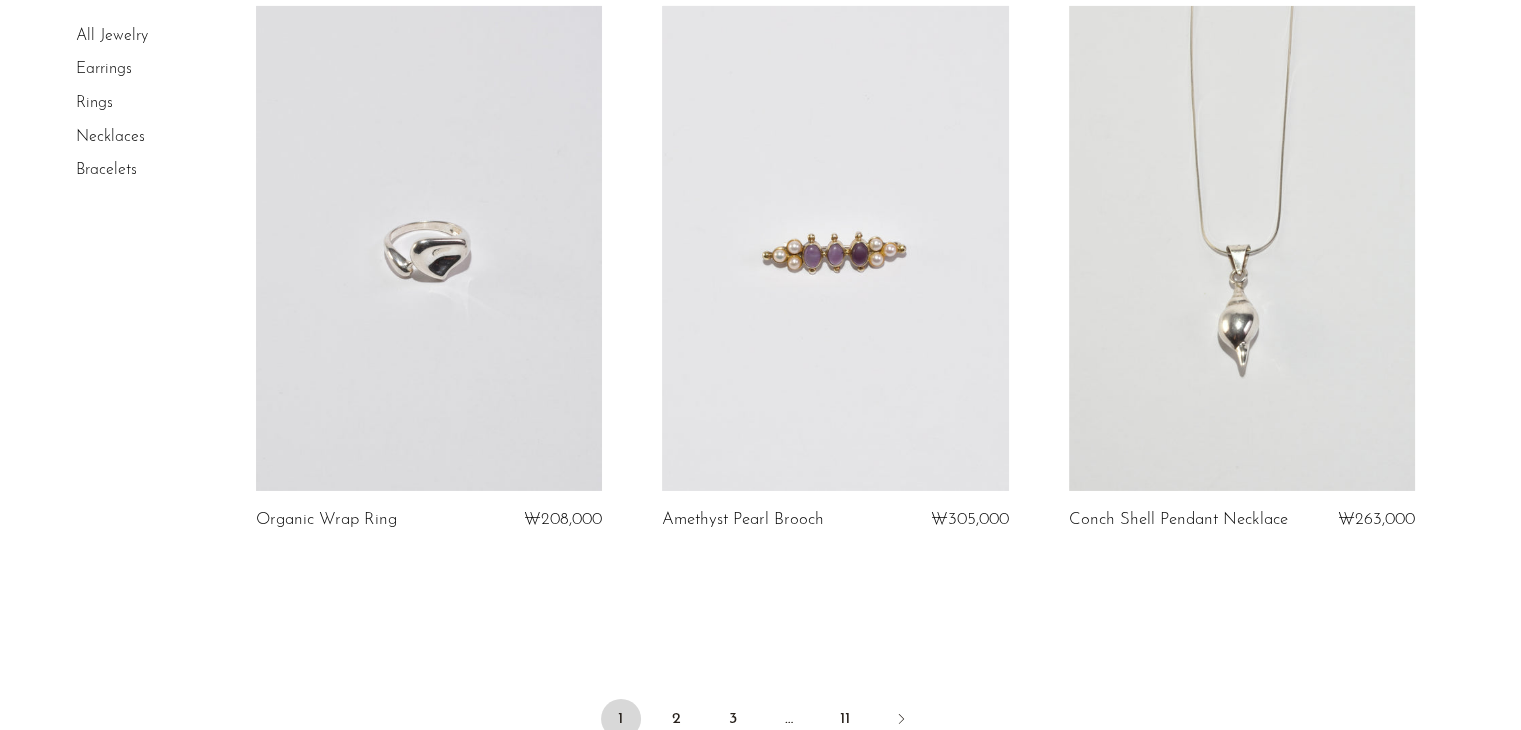 click on "Necklaces" at bounding box center (151, 138) 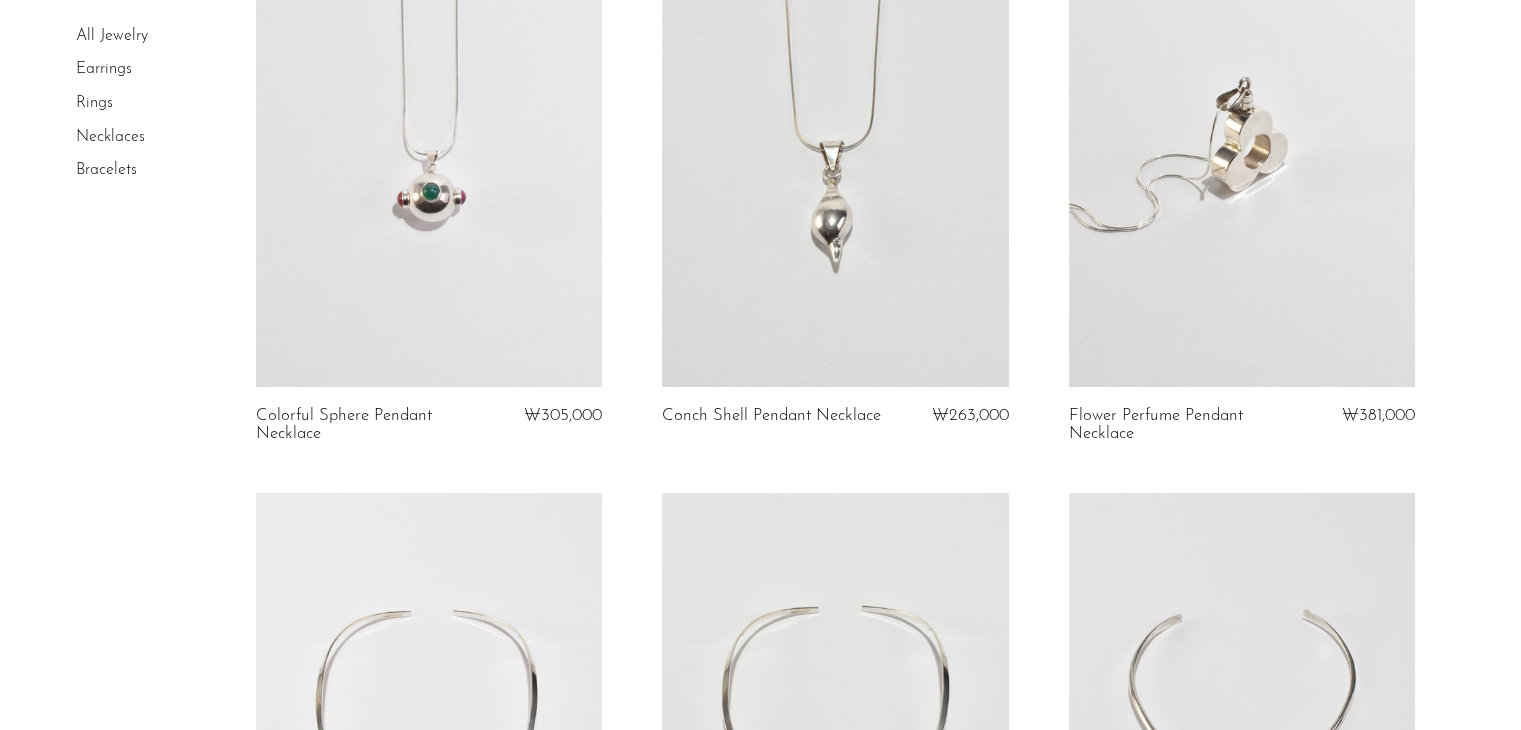 scroll, scrollTop: 360, scrollLeft: 0, axis: vertical 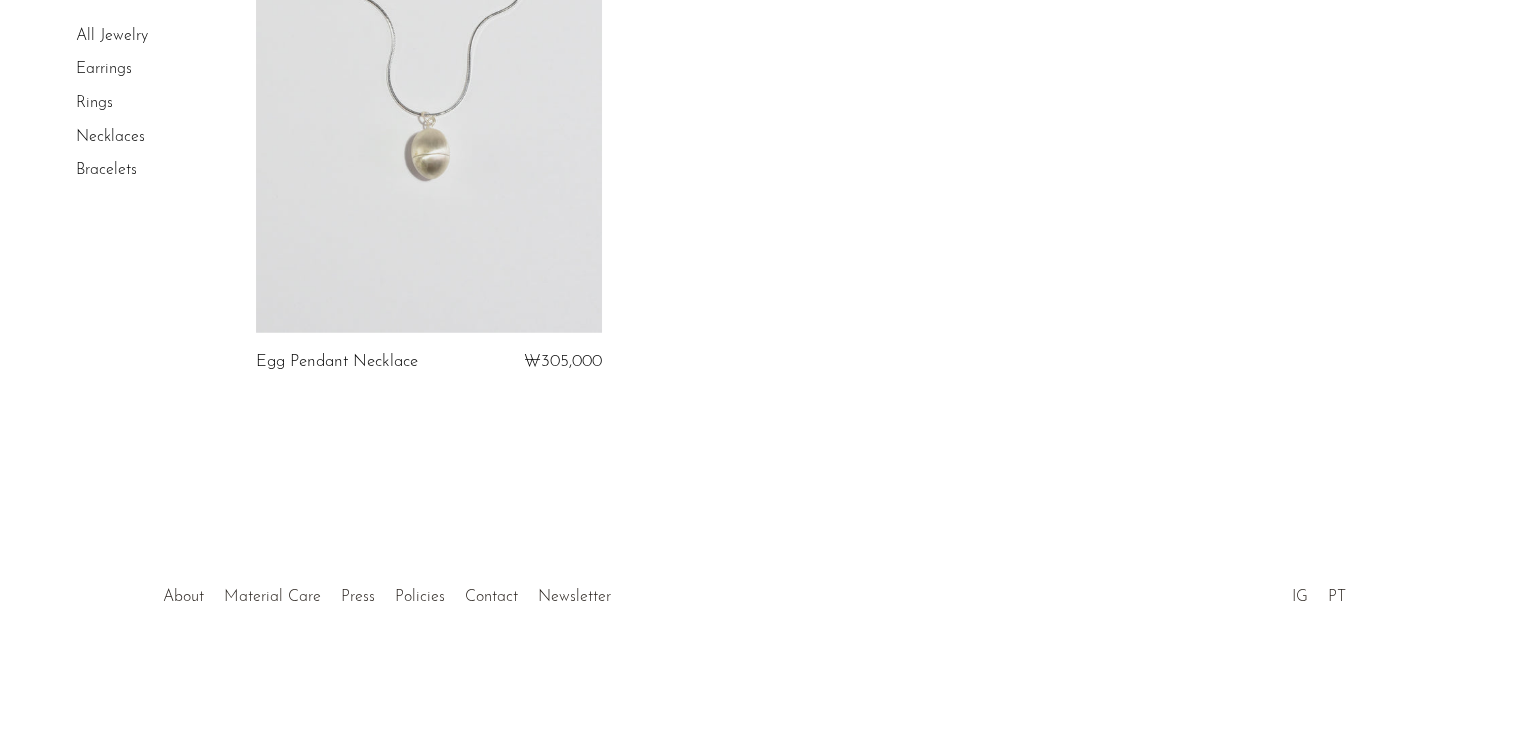 click on "About" at bounding box center (183, 598) 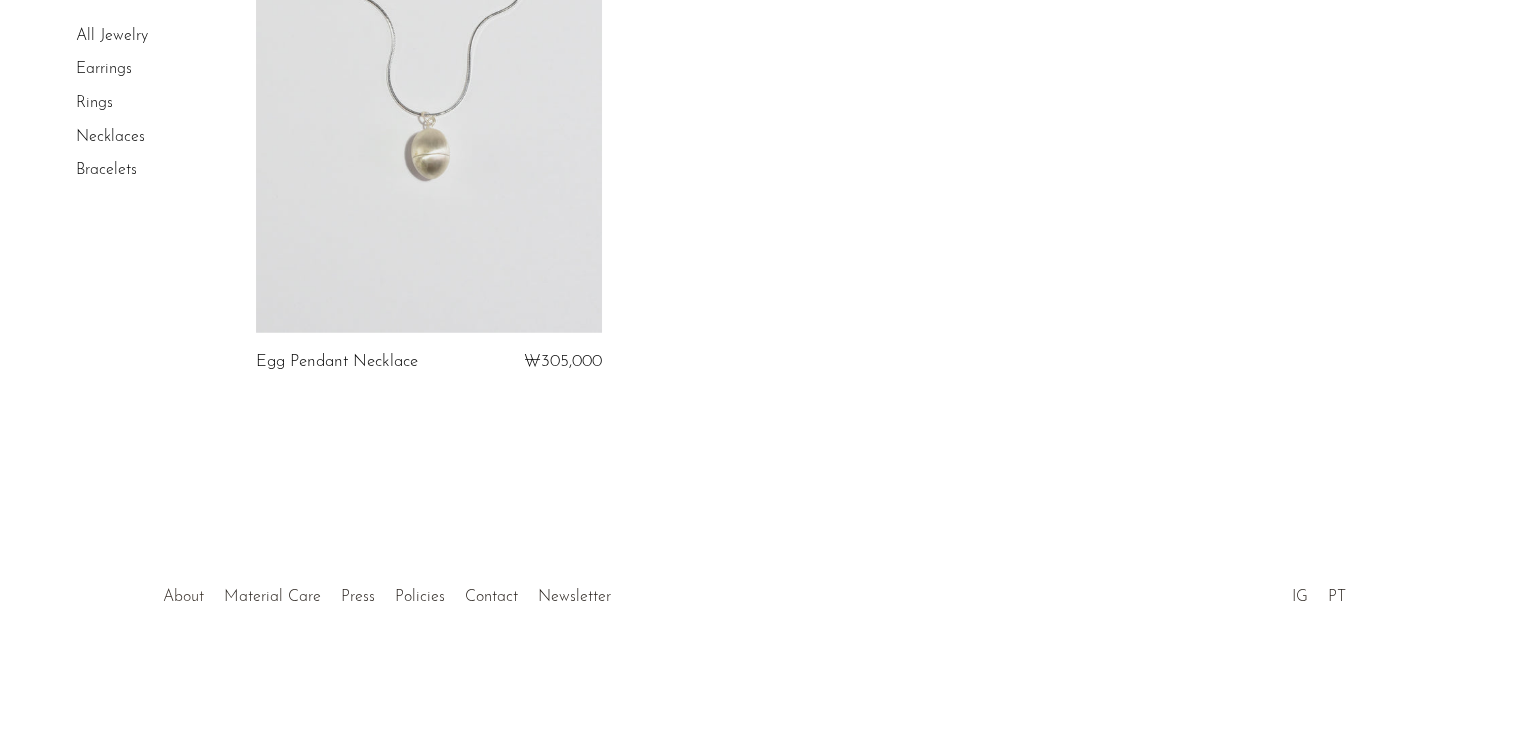 click on "About" at bounding box center [183, 597] 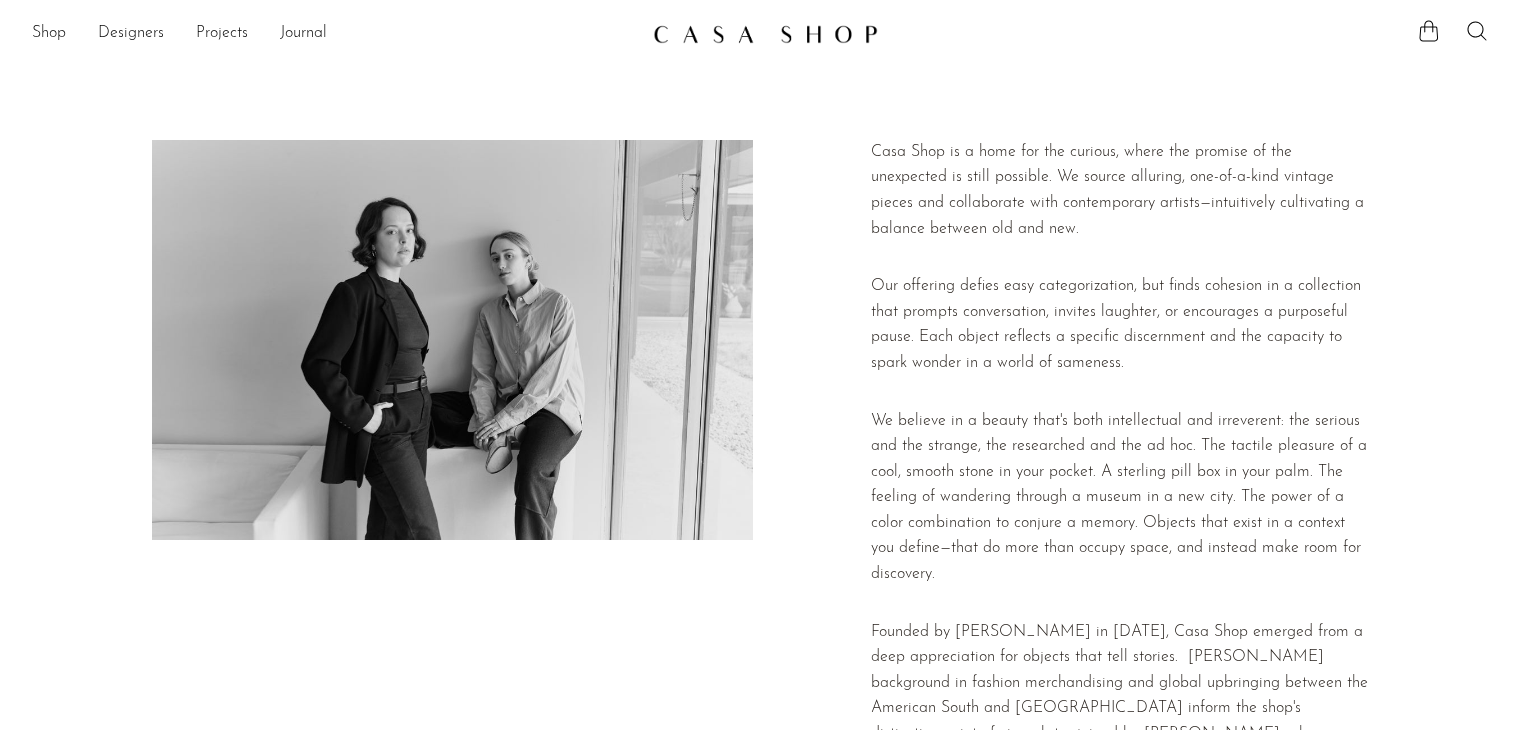 scroll, scrollTop: 0, scrollLeft: 0, axis: both 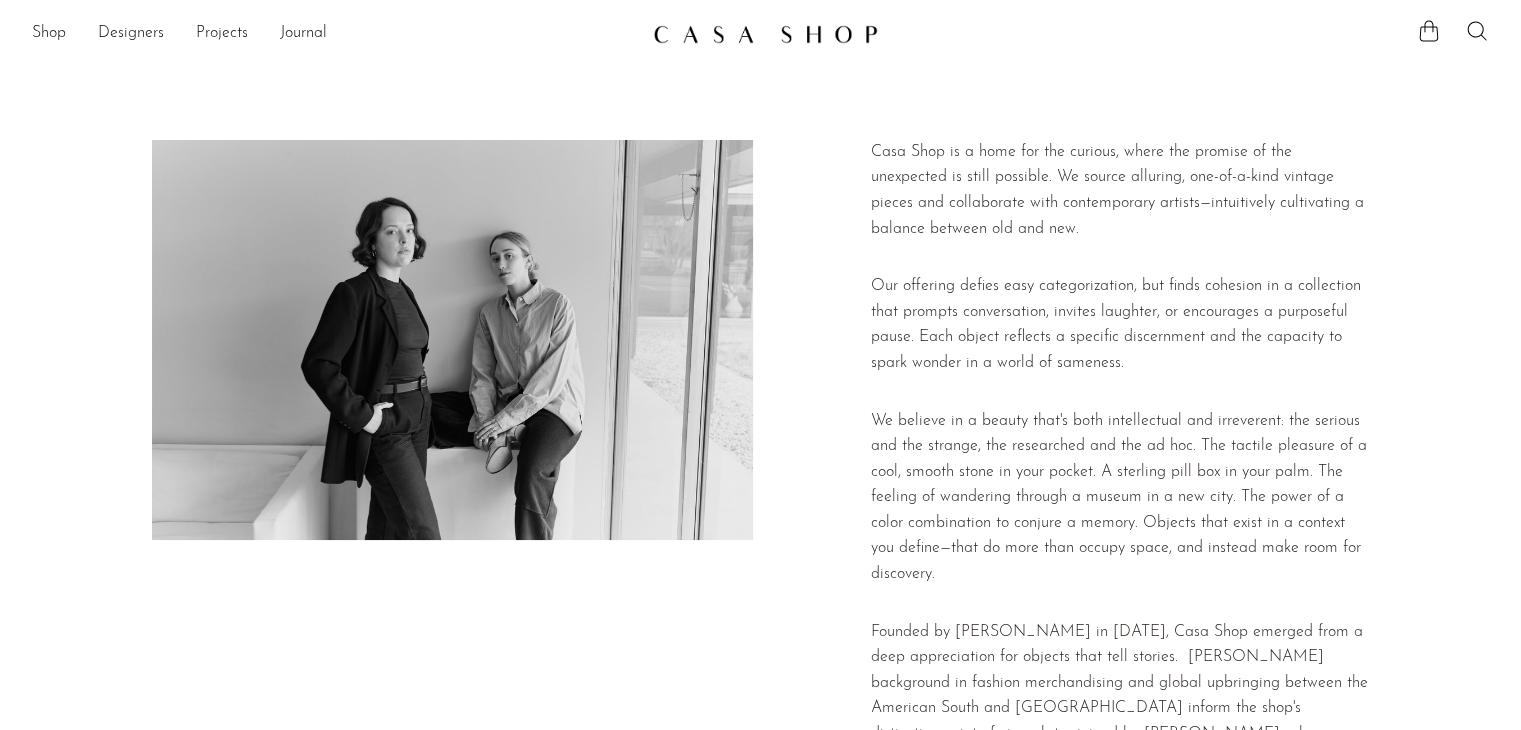 click on "Casa Shop is a home for the curious, where the promise of the unexpected is still possible. We source alluring, one-of-a-kind vintage pieces and collaborate with contemporary artists—intuitively cultivating a balance between old and new. Our offering defies easy categorization, but finds cohesion in a collection that prompts conversation, invites laughter, or encourages a purposeful pause. Each object reflects a specific discernment and the capacity to spark wonder in a world of sameness. Casa Shop is based in [GEOGRAPHIC_DATA], [US_STATE] and sourced worldwide." at bounding box center (760, 557) 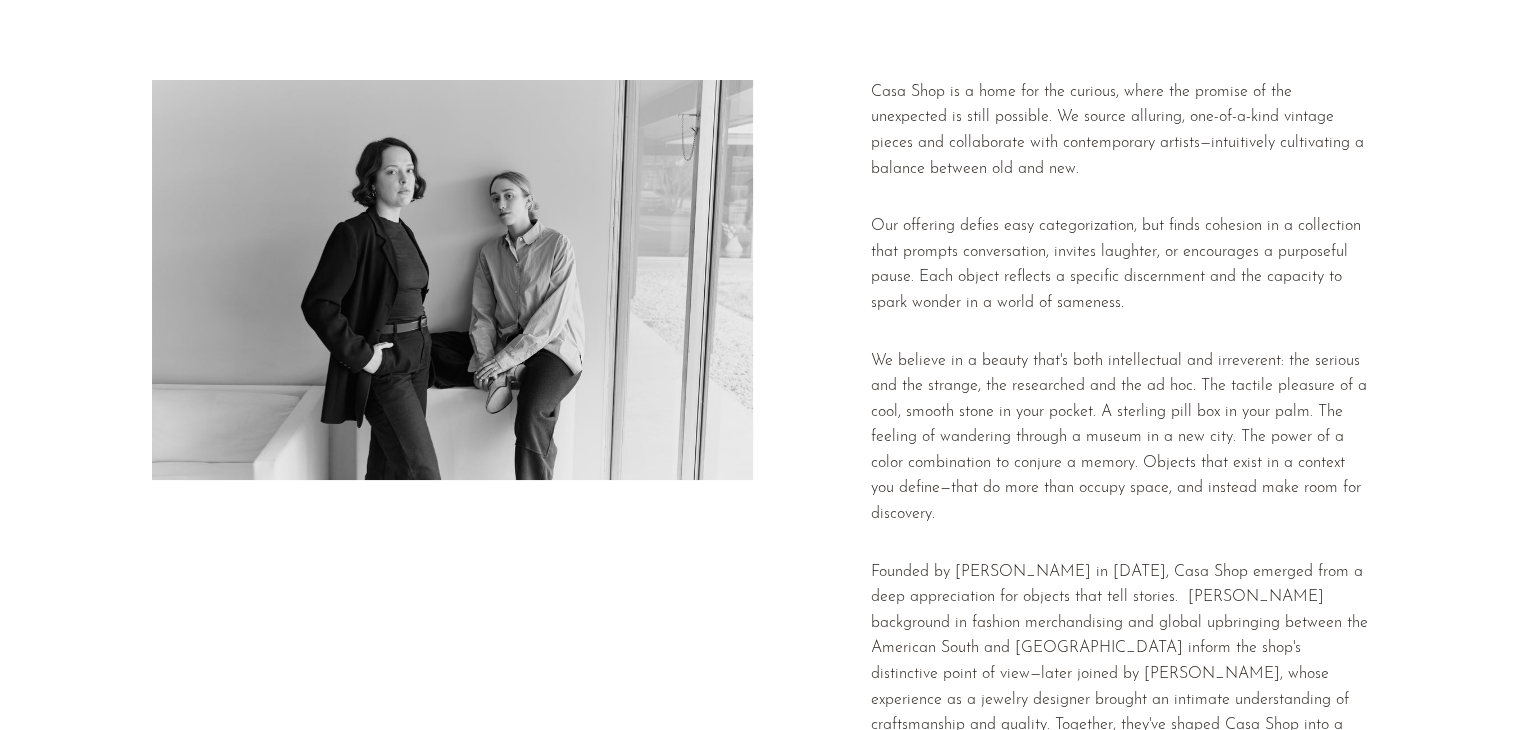 scroll, scrollTop: 0, scrollLeft: 0, axis: both 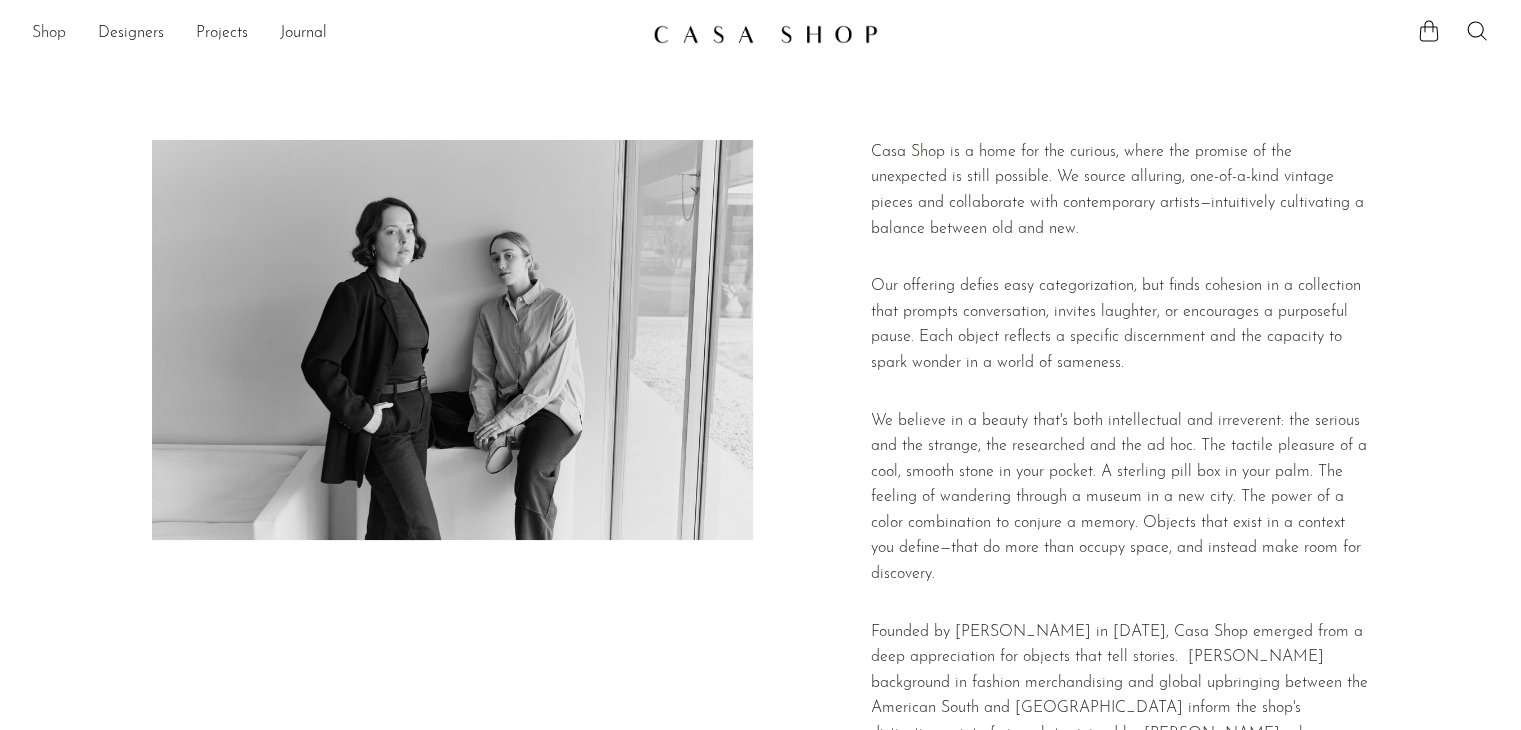click on "Shop" at bounding box center [49, 34] 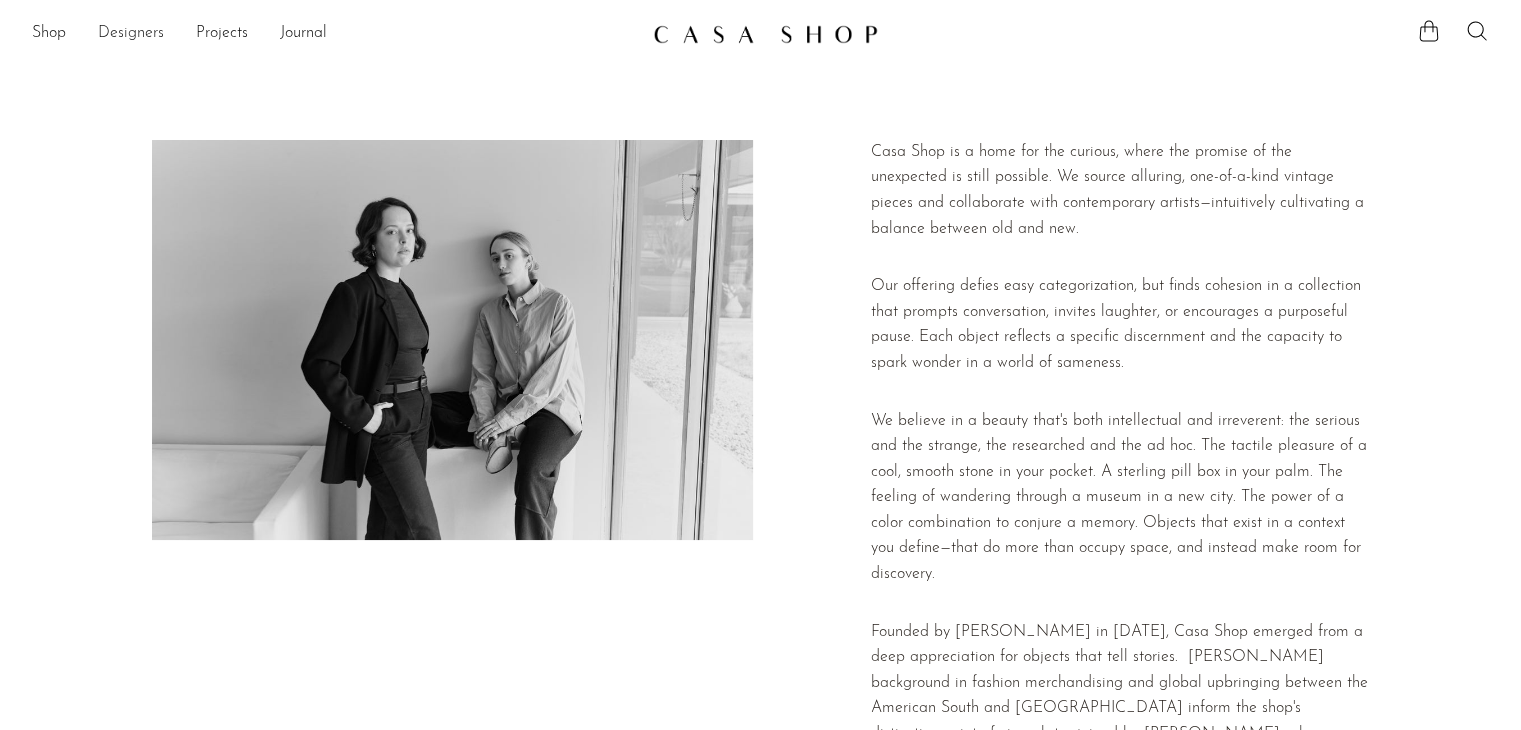 click on "Designers" at bounding box center (131, 34) 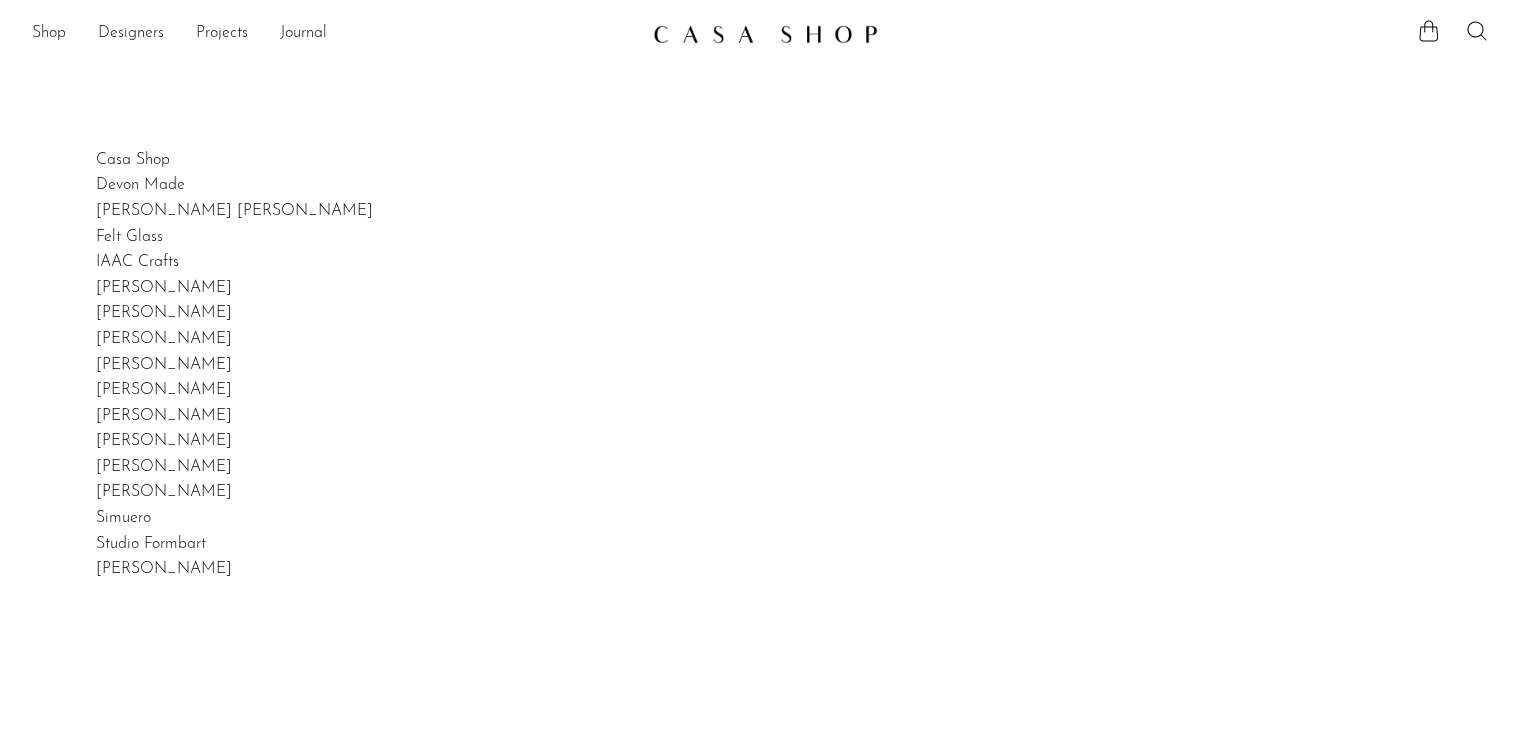click on "Designers" at bounding box center (131, 34) 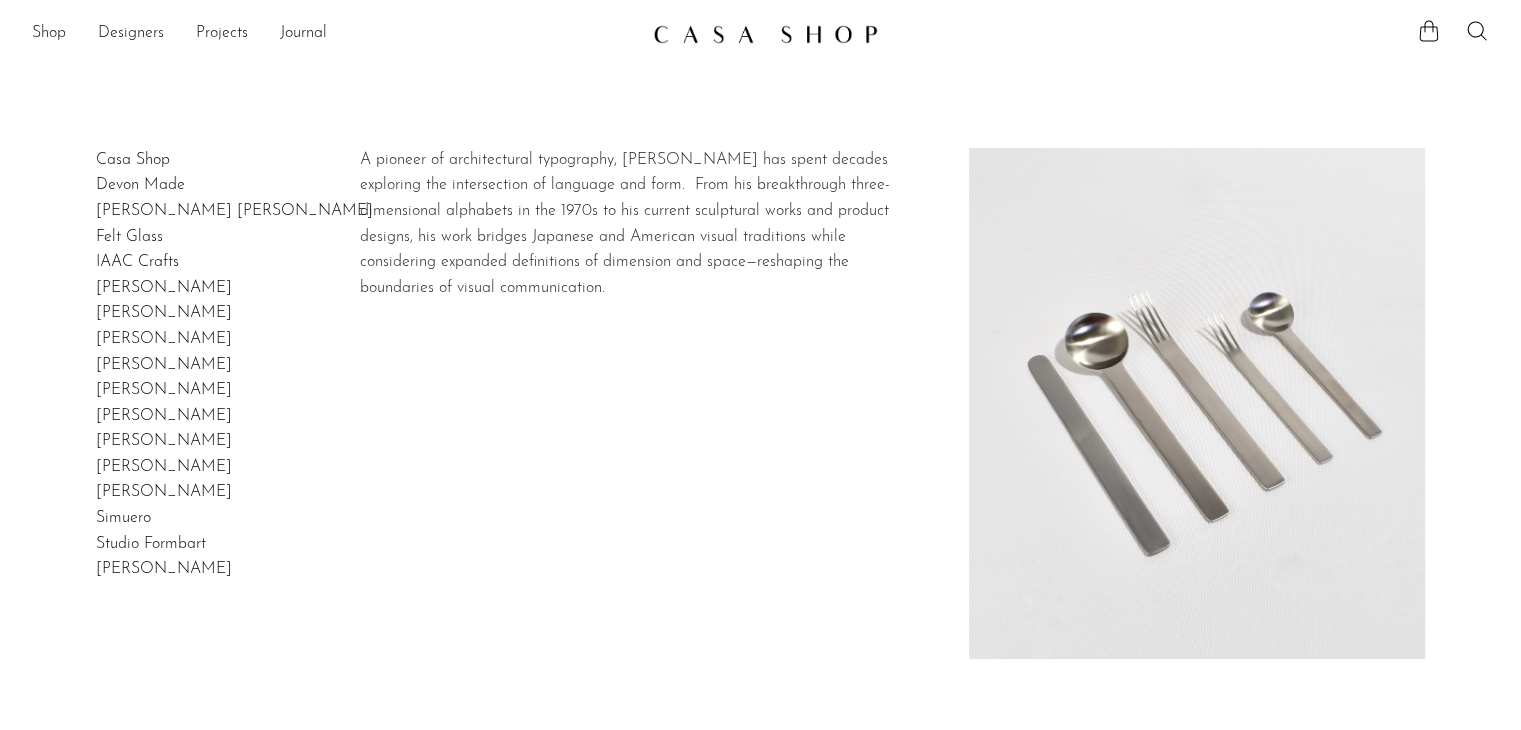 click on "Takenobu Igarashi" at bounding box center (164, 569) 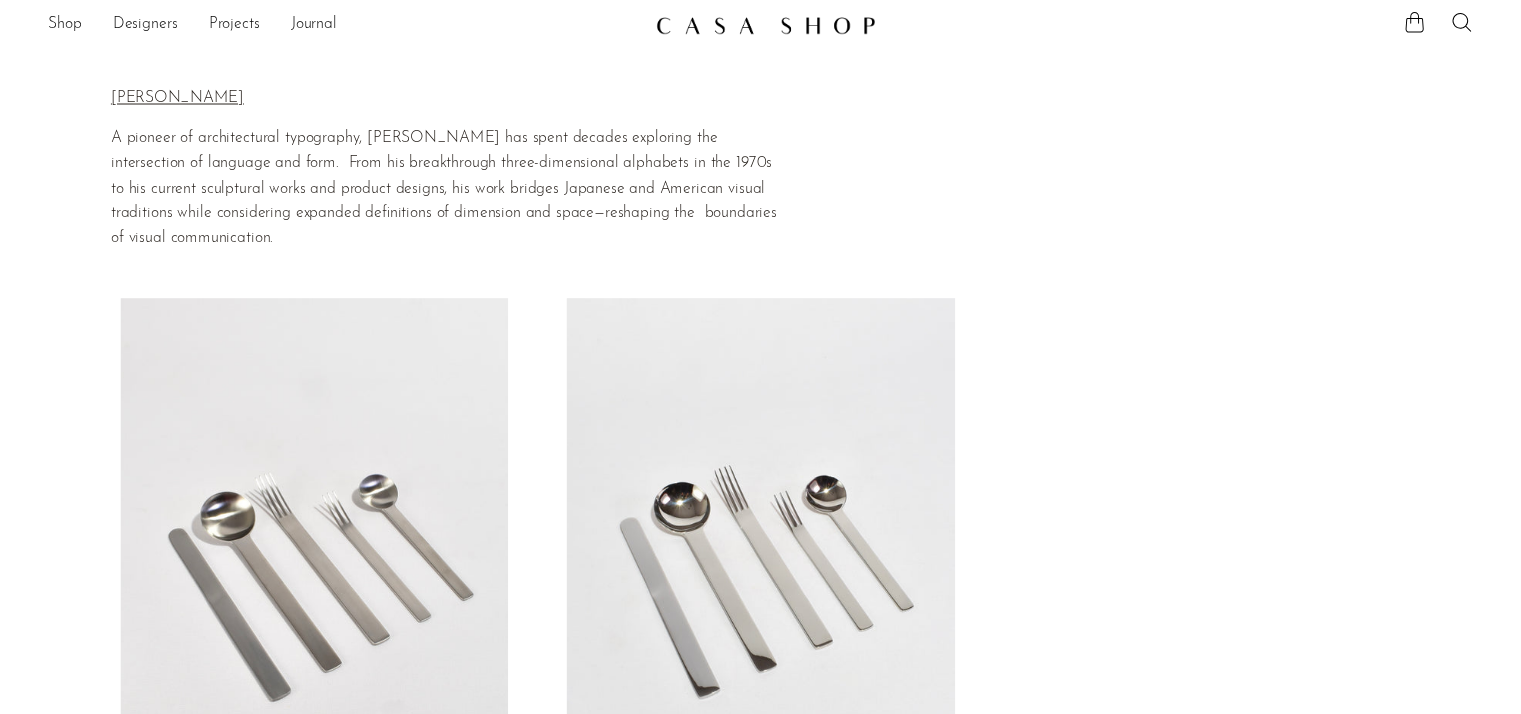 scroll, scrollTop: 0, scrollLeft: 0, axis: both 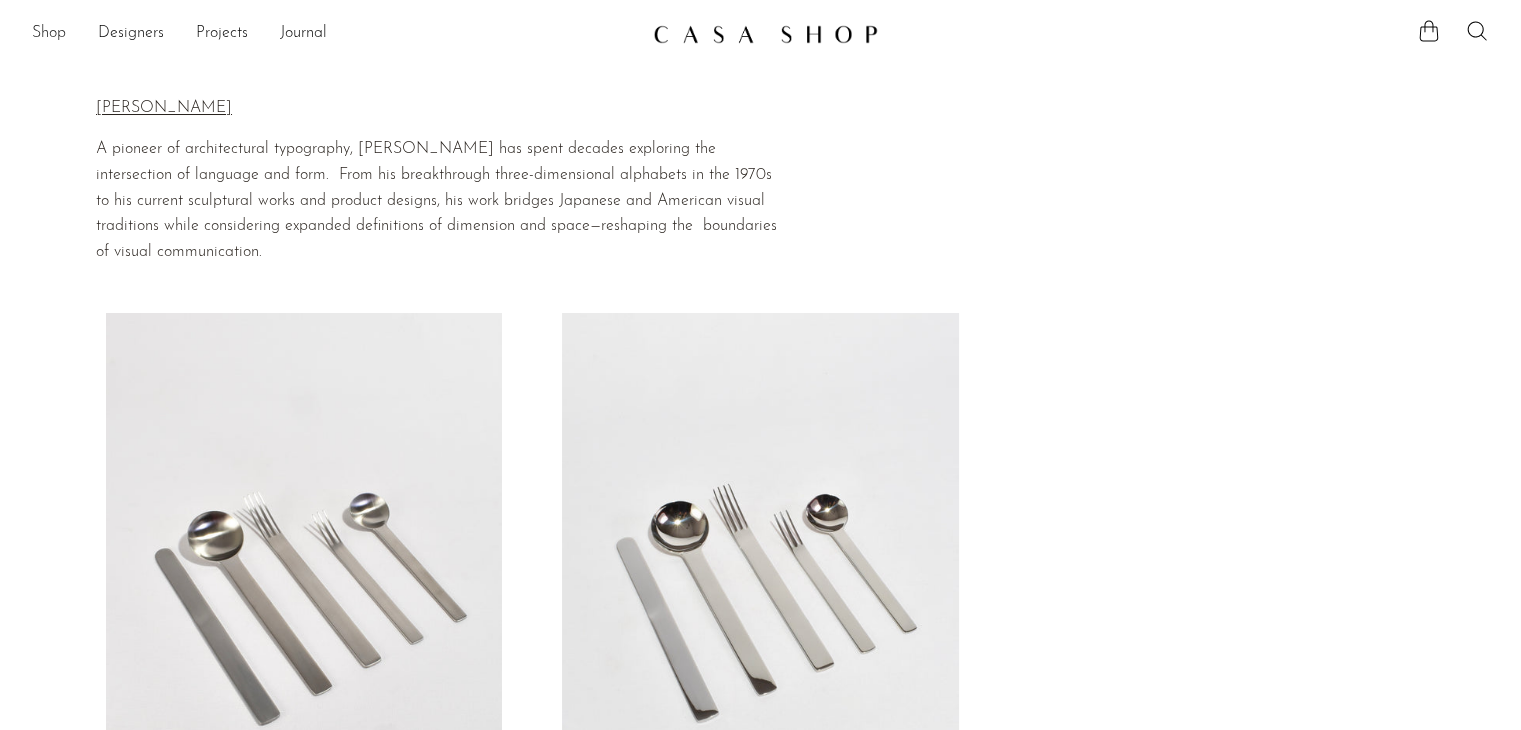 click on "Shop" at bounding box center [49, 34] 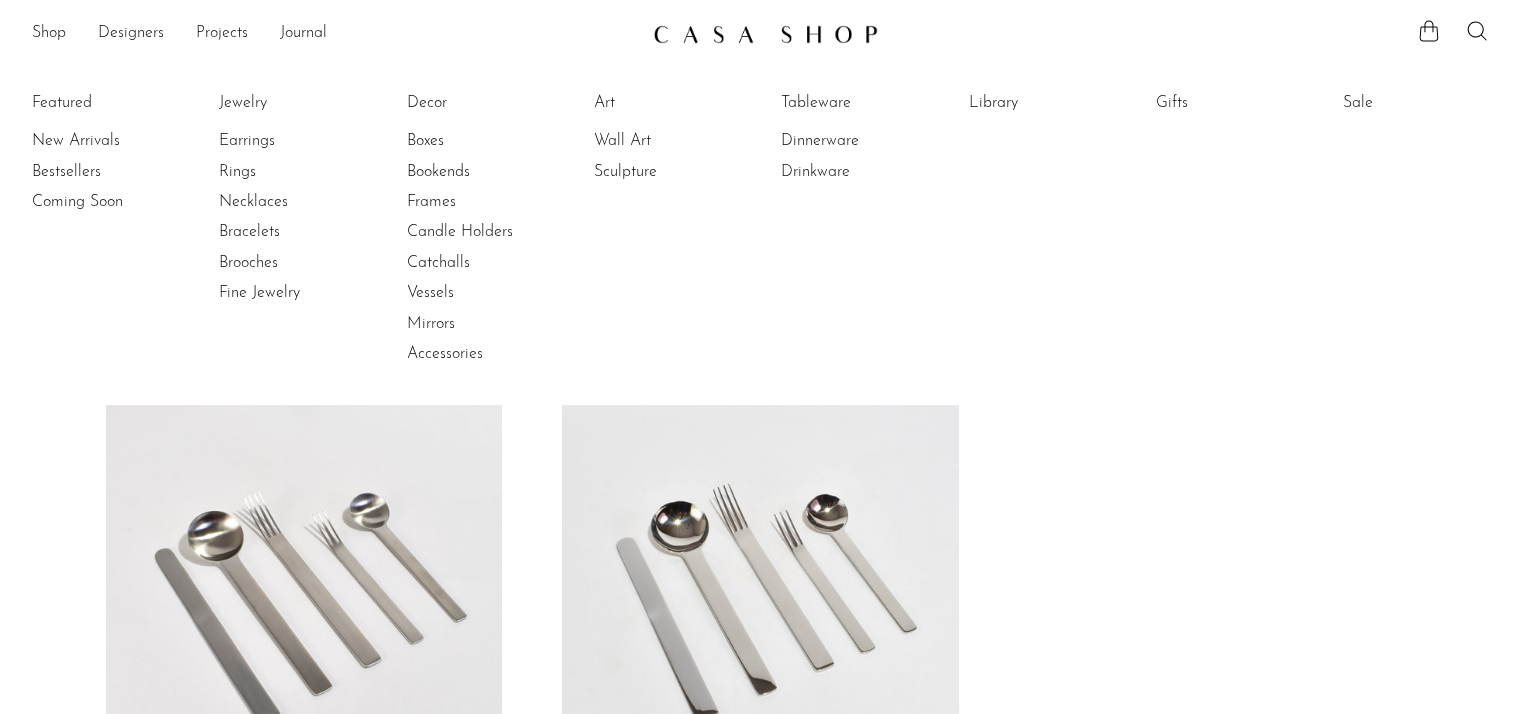 click on "Necklaces" at bounding box center (294, 202) 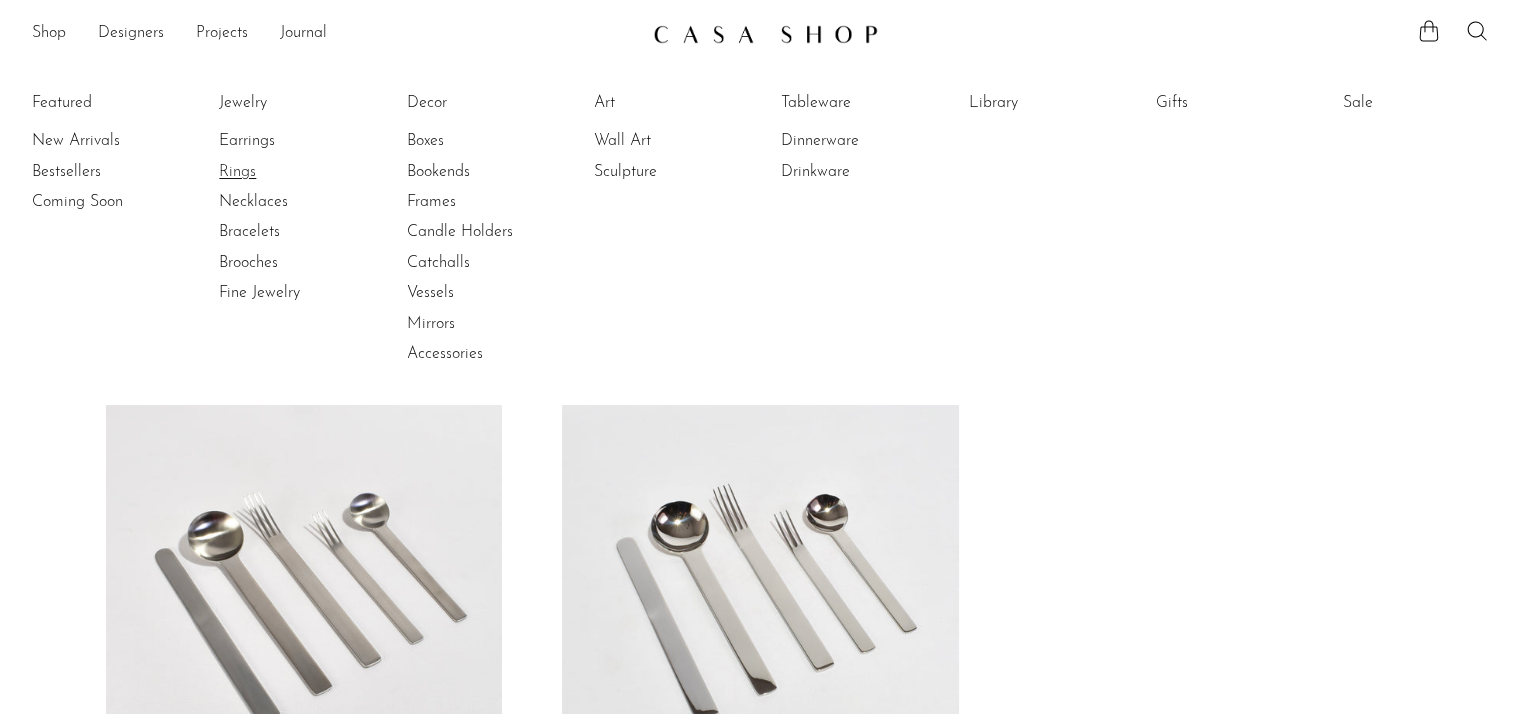 click on "Rings" at bounding box center [294, 172] 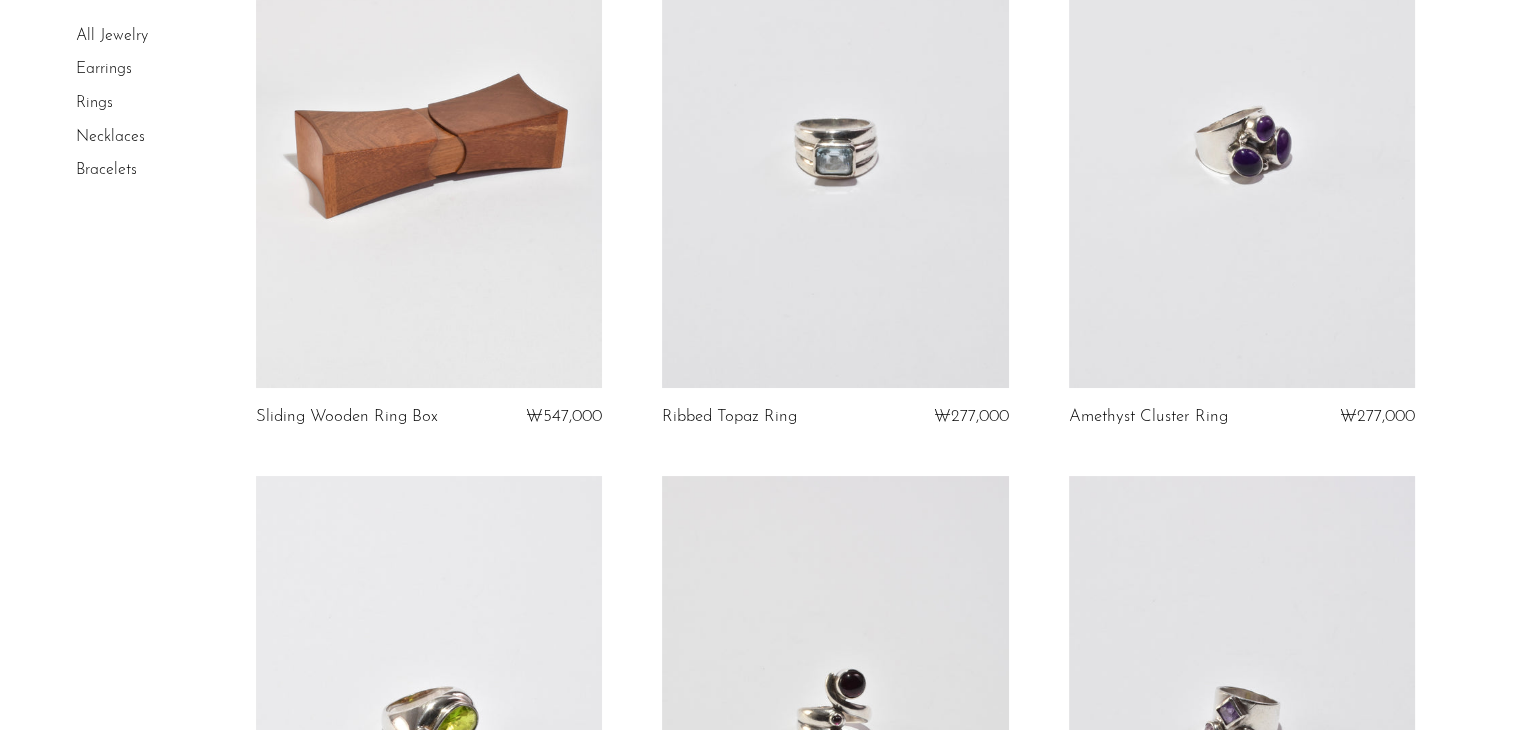 scroll, scrollTop: 280, scrollLeft: 0, axis: vertical 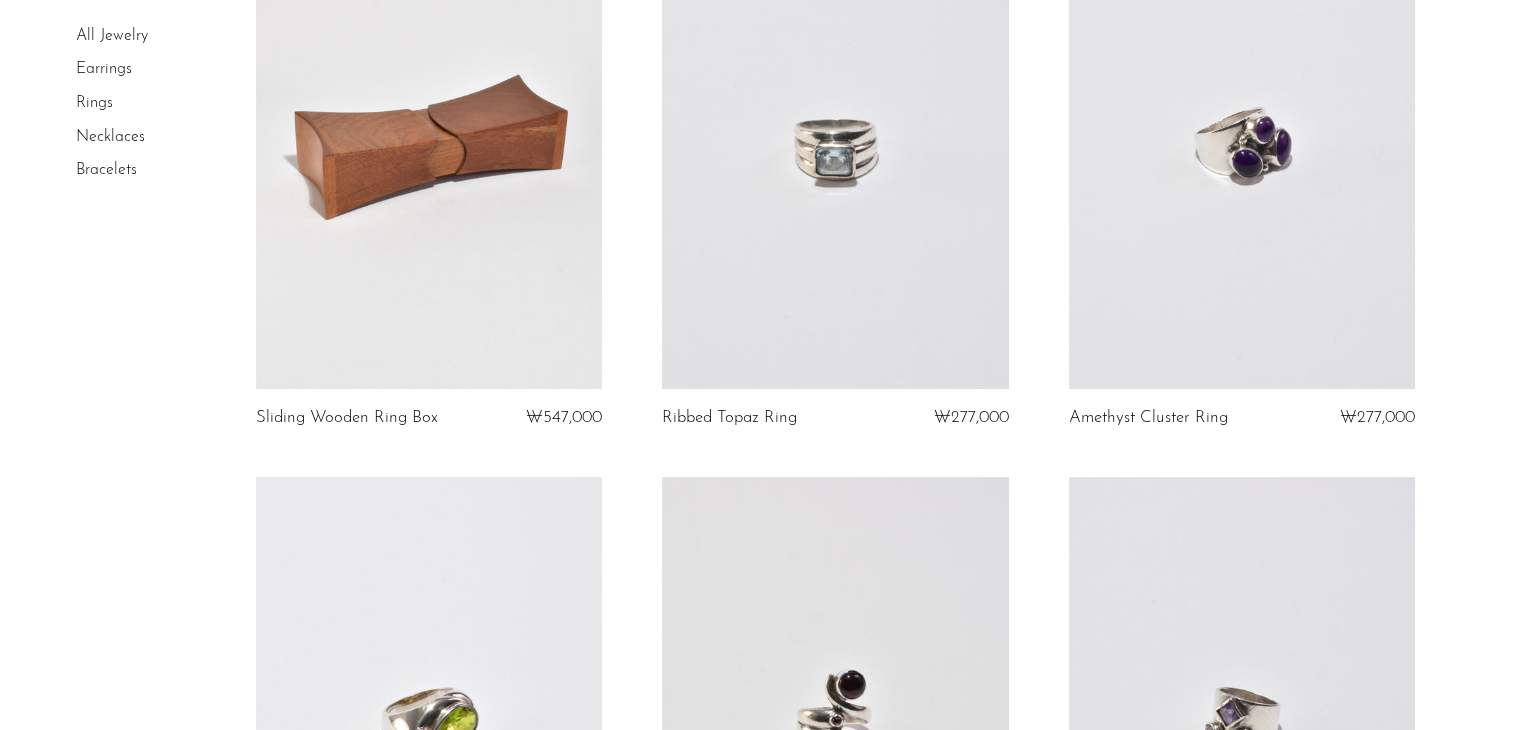 click at bounding box center [429, 146] 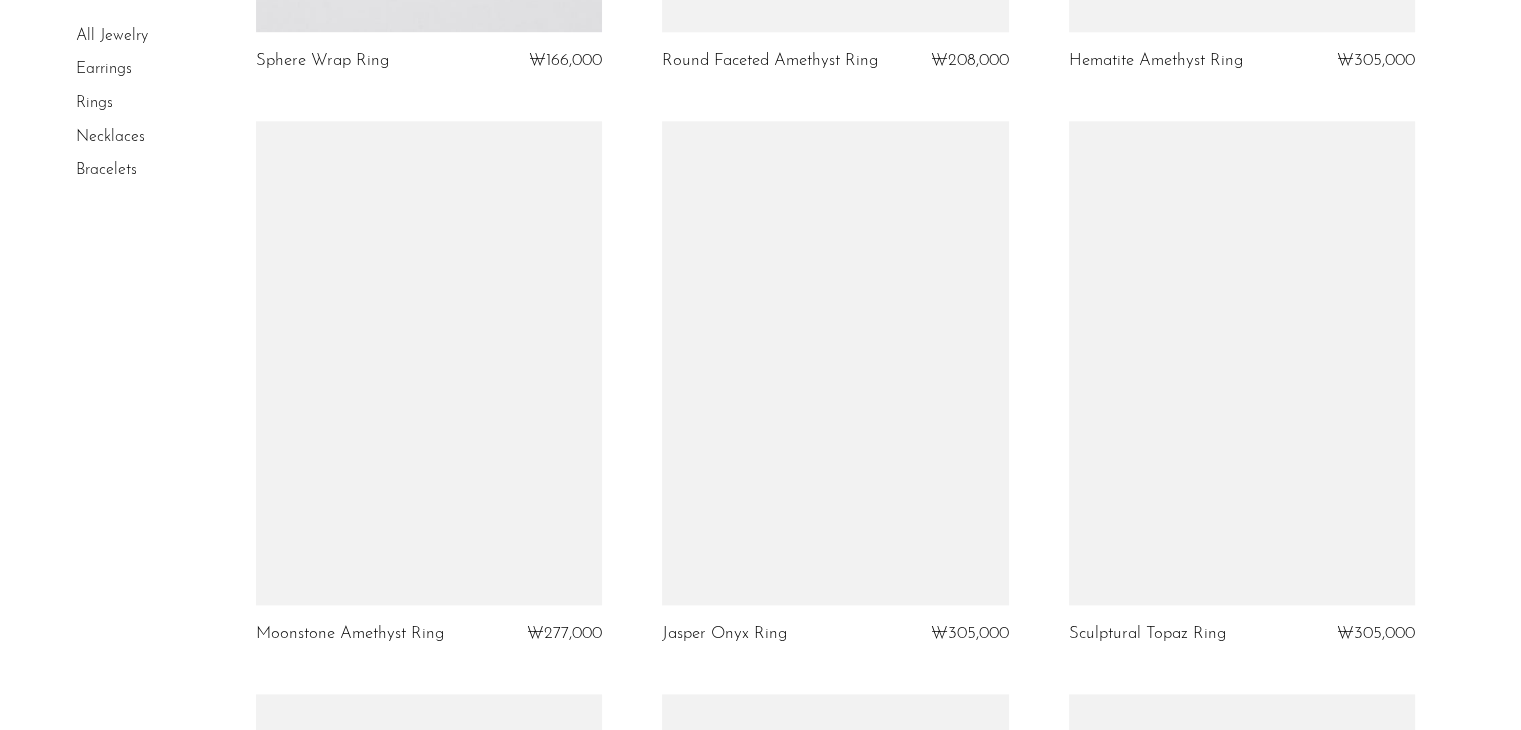 scroll, scrollTop: 2360, scrollLeft: 0, axis: vertical 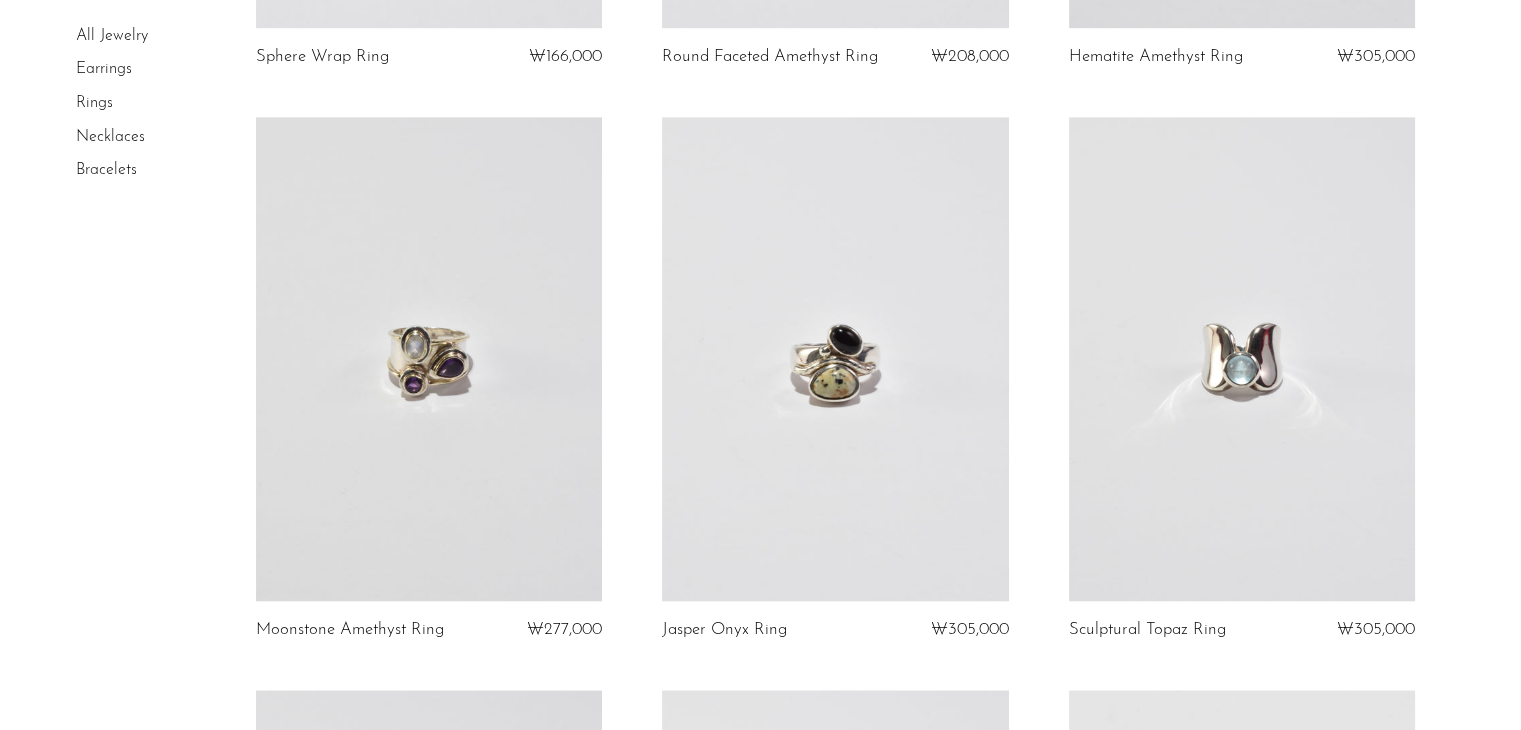 click on "Necklaces" at bounding box center (110, 137) 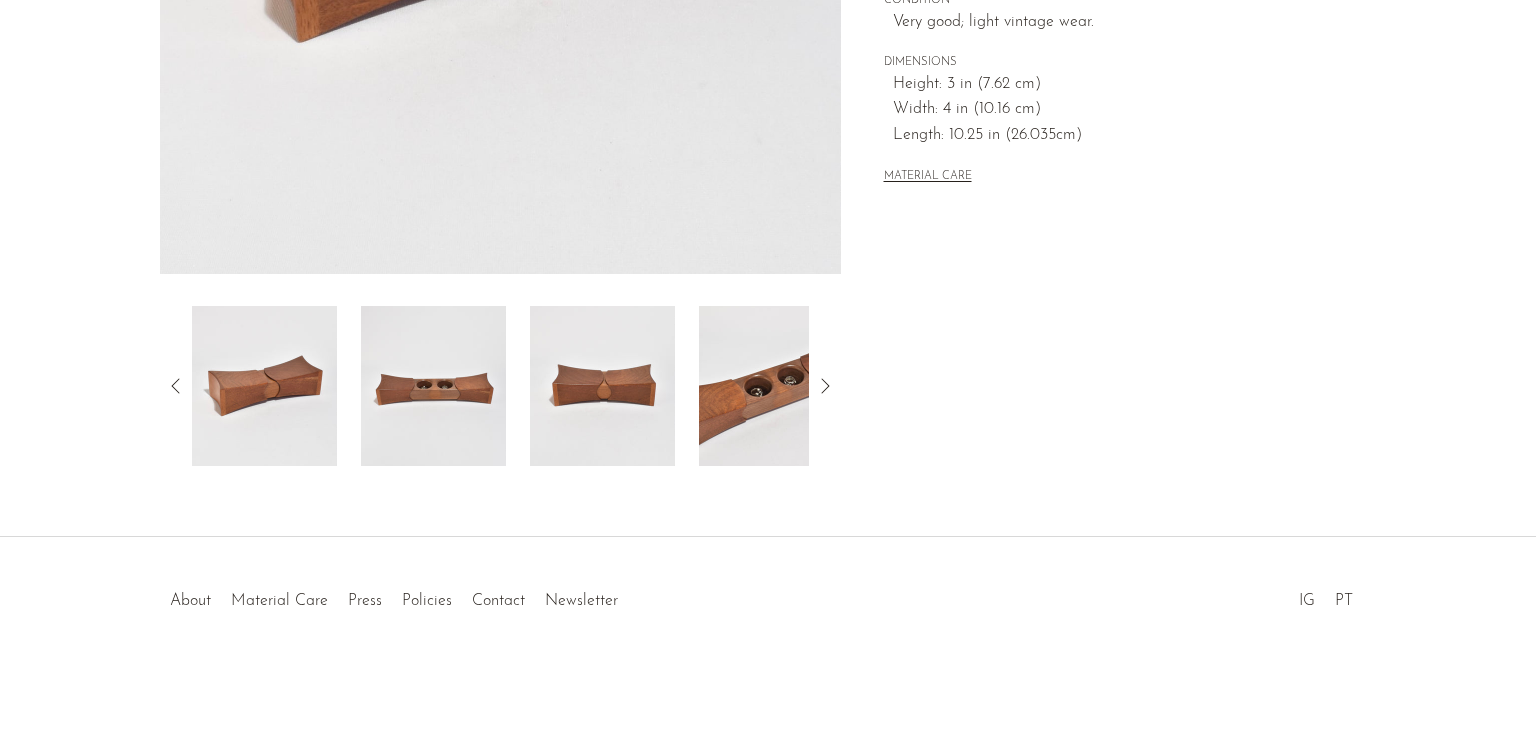 scroll, scrollTop: 572, scrollLeft: 0, axis: vertical 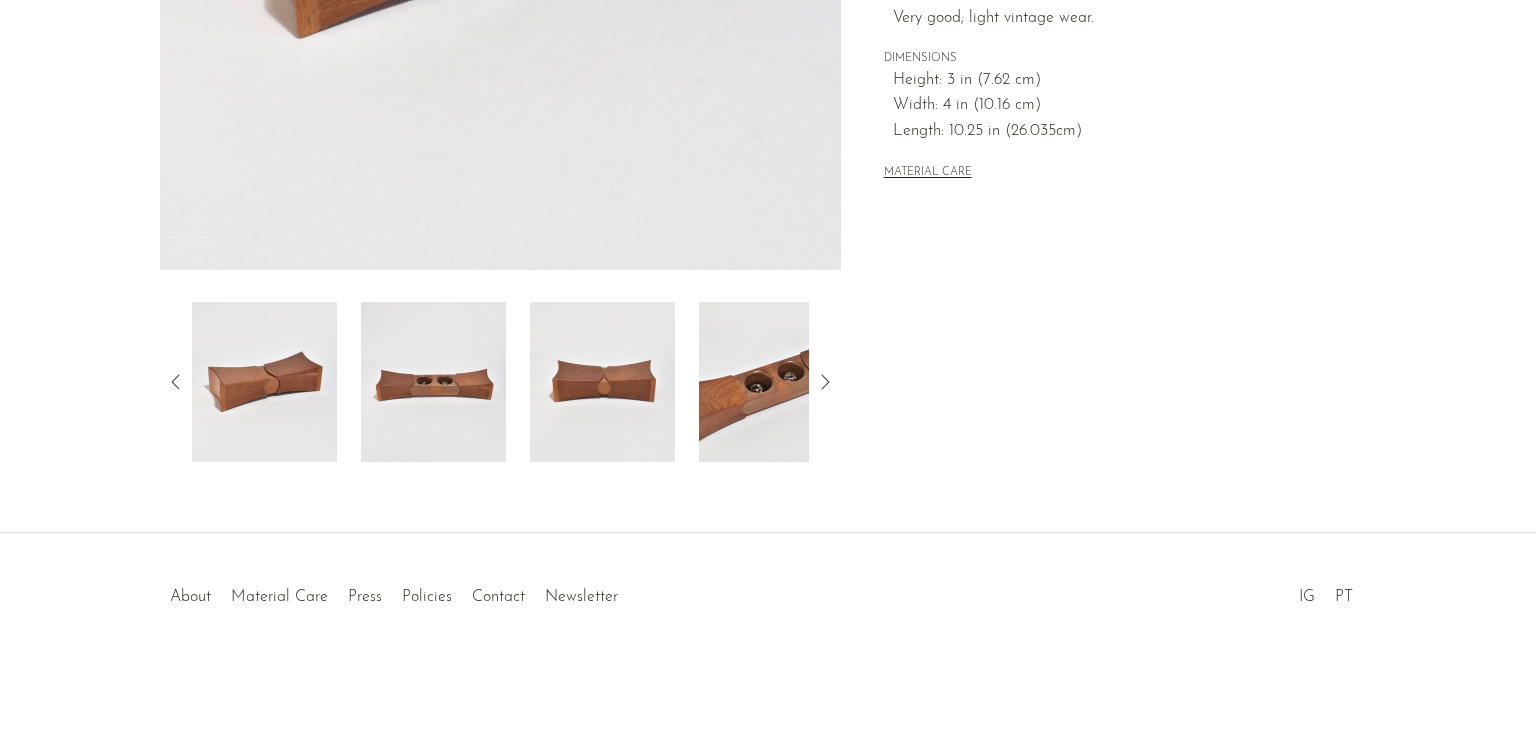 click at bounding box center [433, 382] 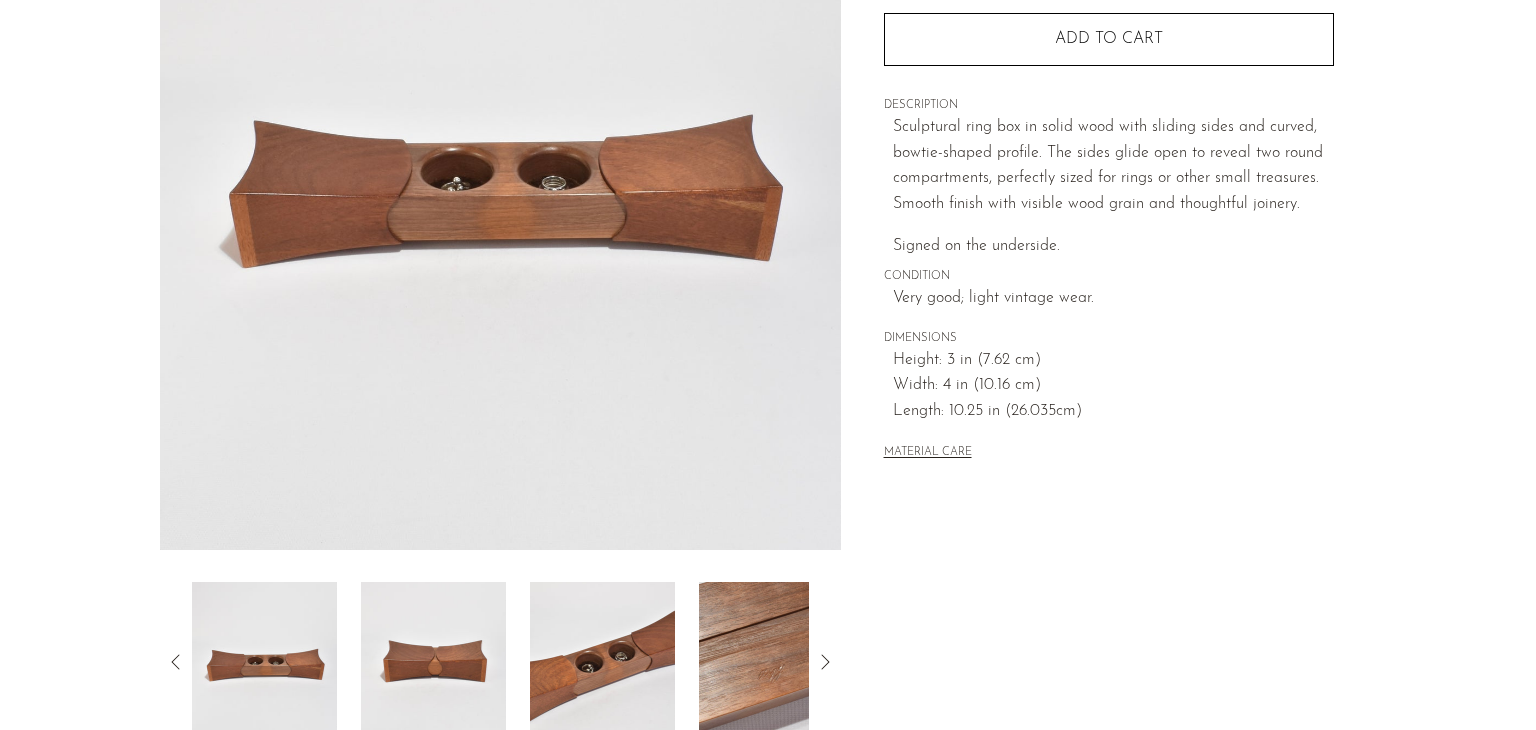 scroll, scrollTop: 332, scrollLeft: 0, axis: vertical 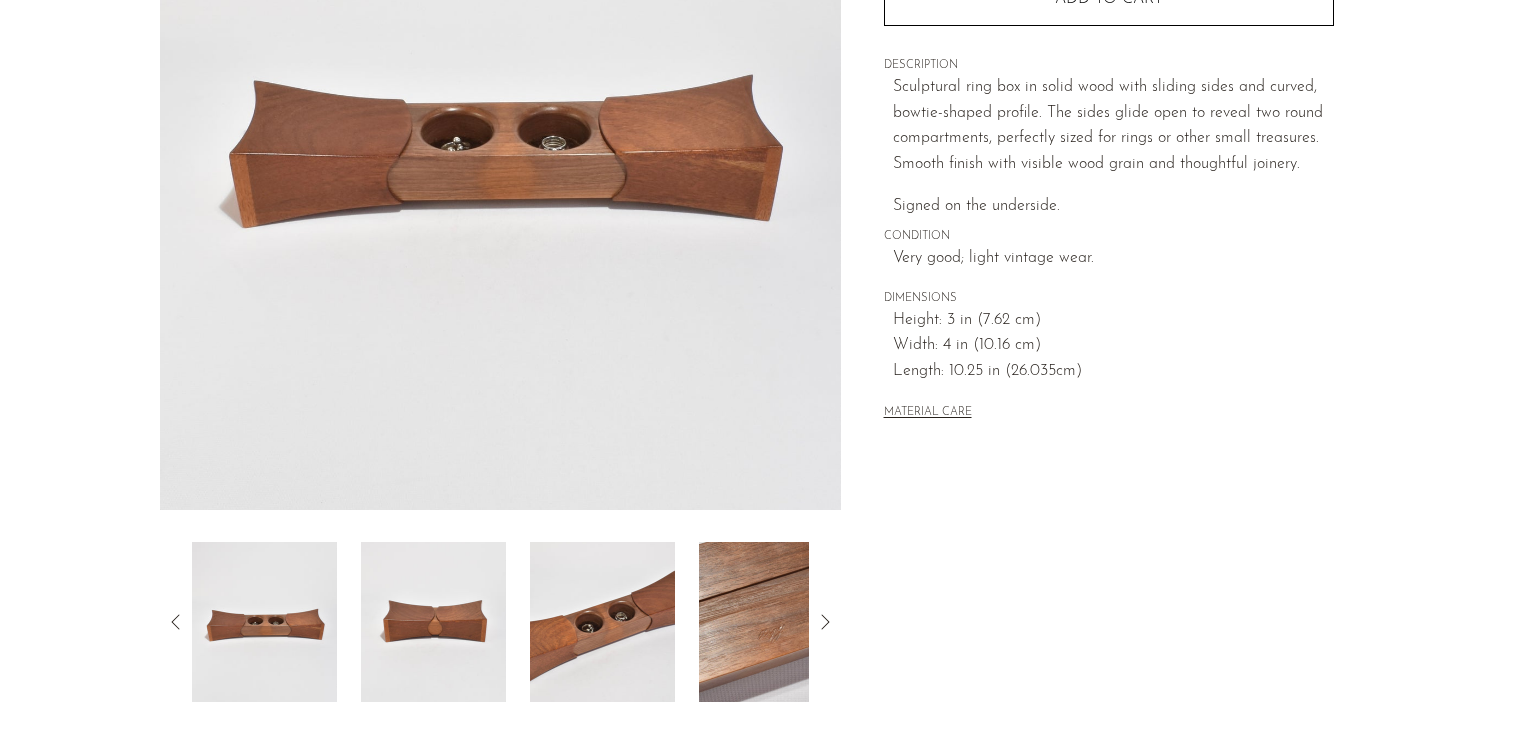 click at bounding box center (602, 622) 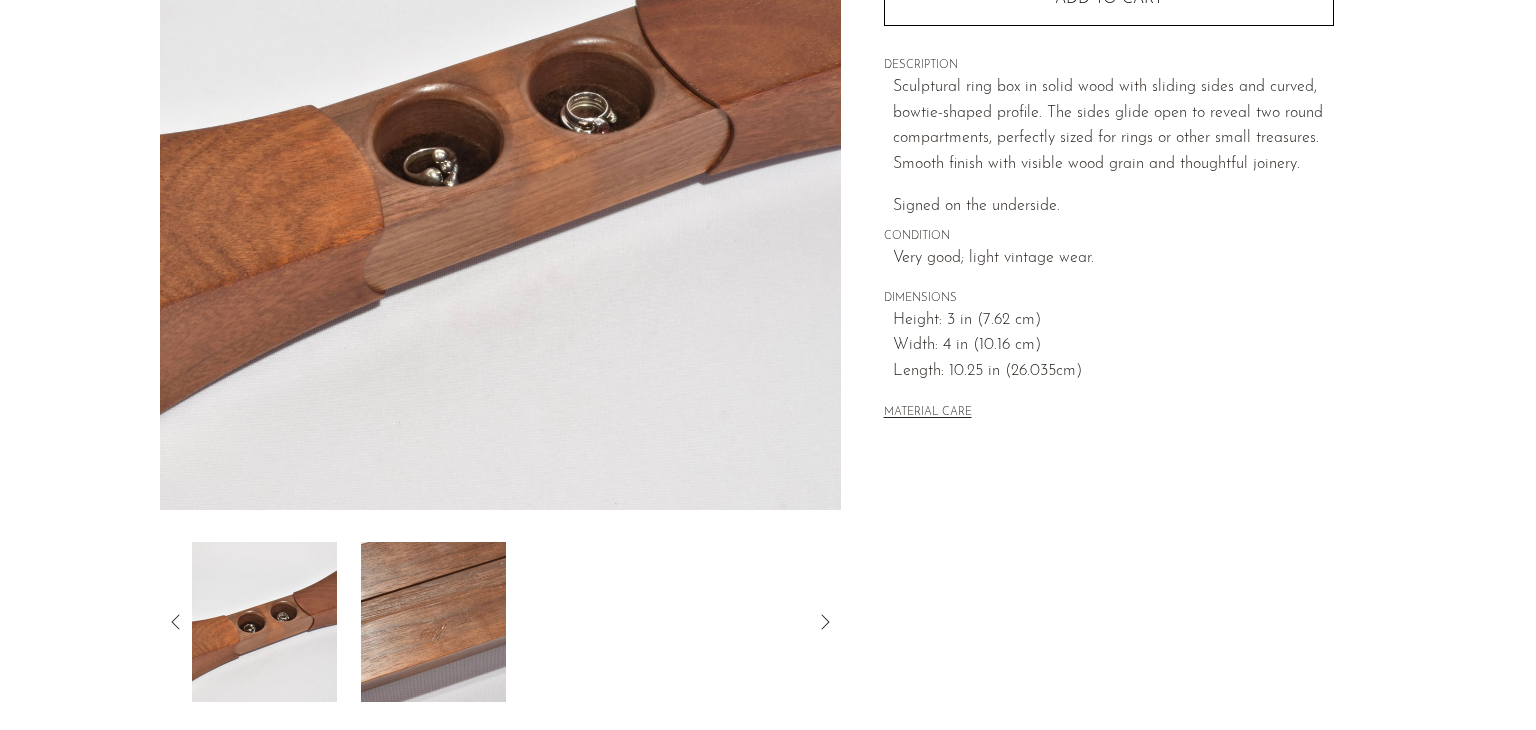 click at bounding box center (433, 622) 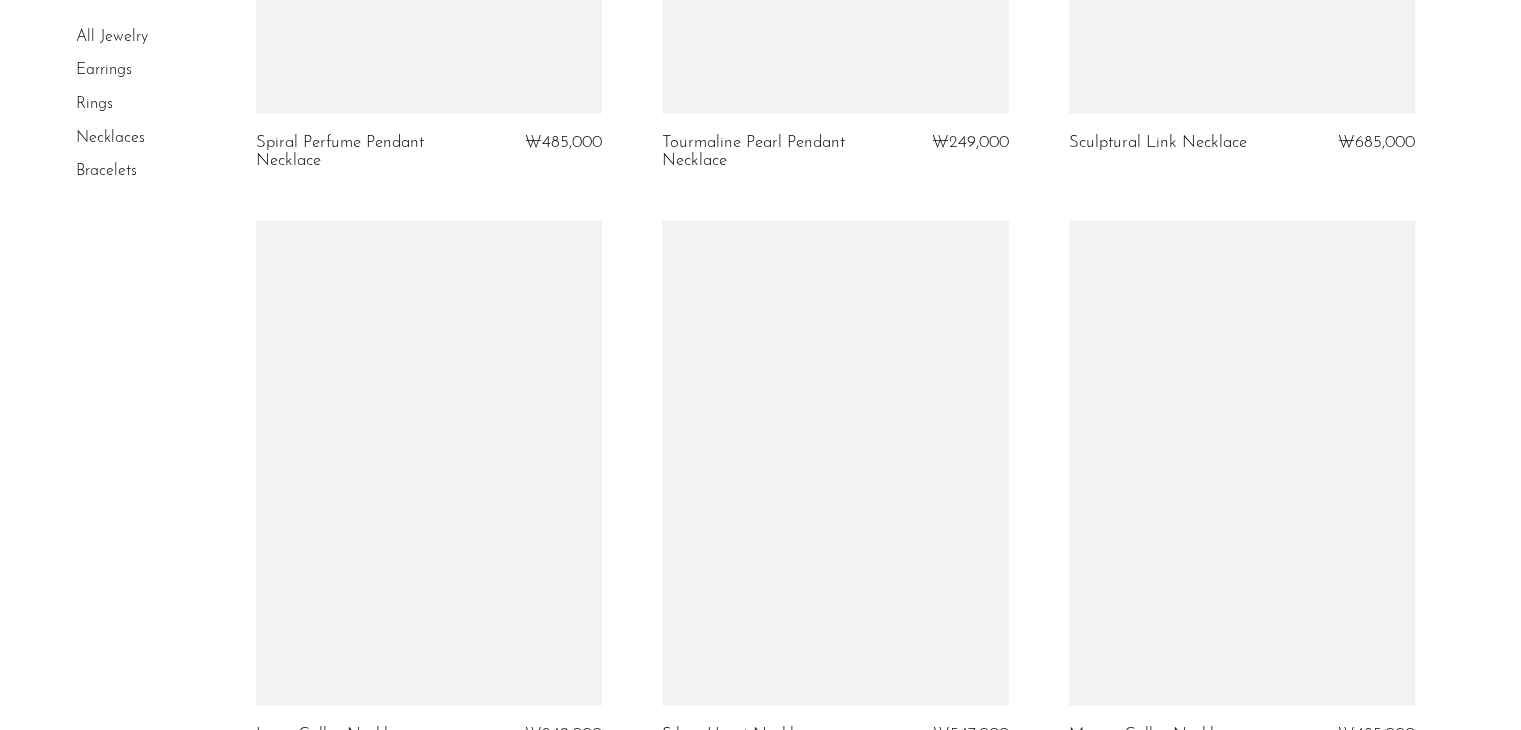 scroll, scrollTop: 4640, scrollLeft: 0, axis: vertical 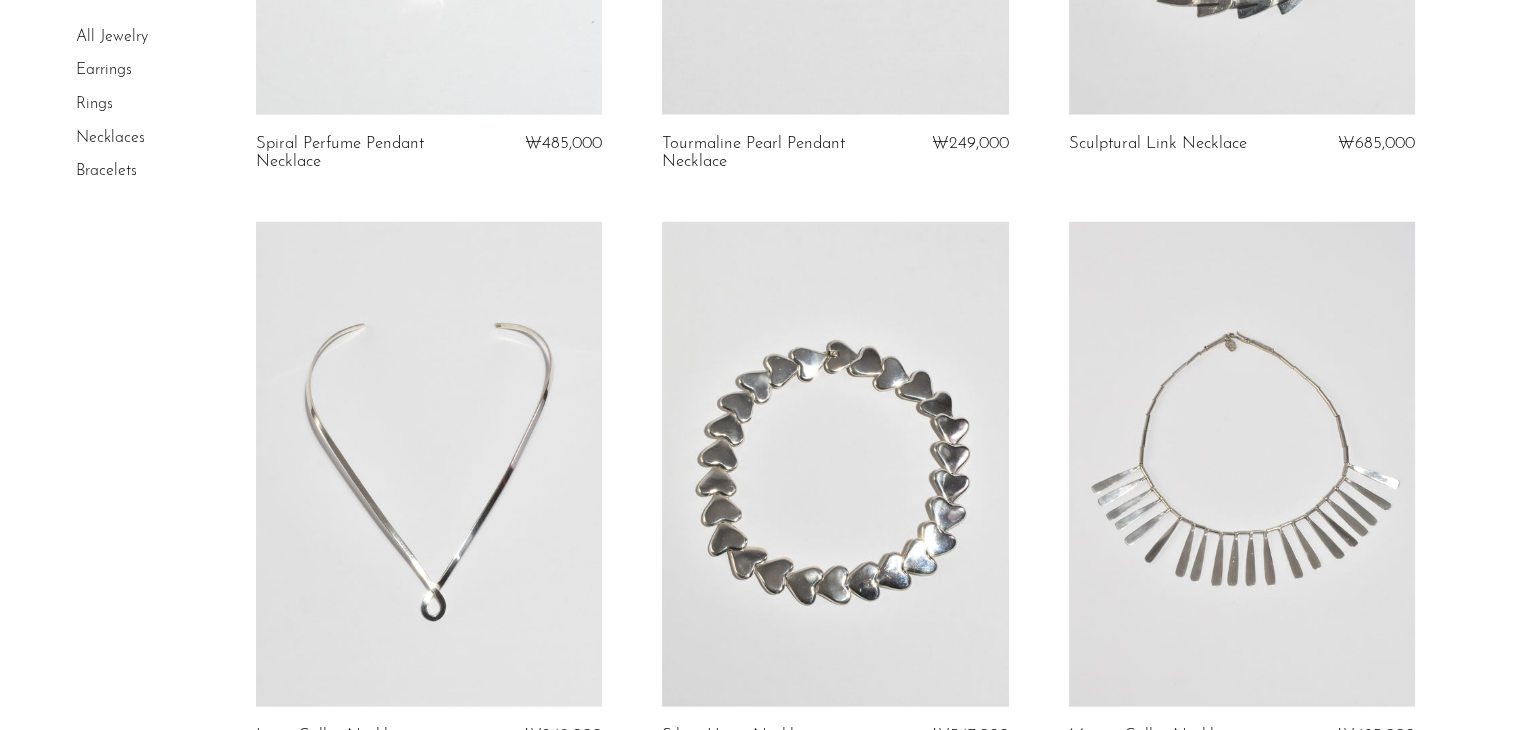 click on "All Jewelry" at bounding box center (112, 36) 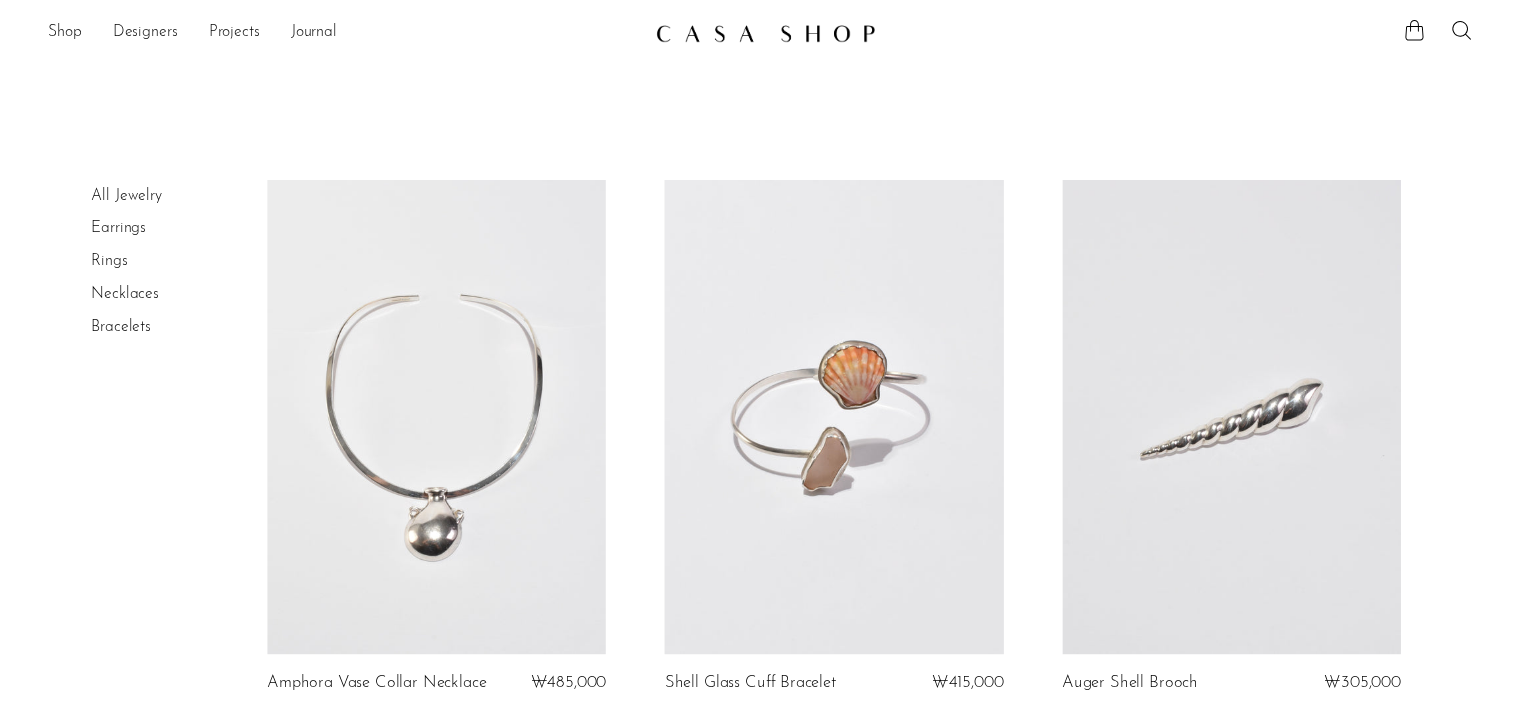 scroll, scrollTop: 0, scrollLeft: 0, axis: both 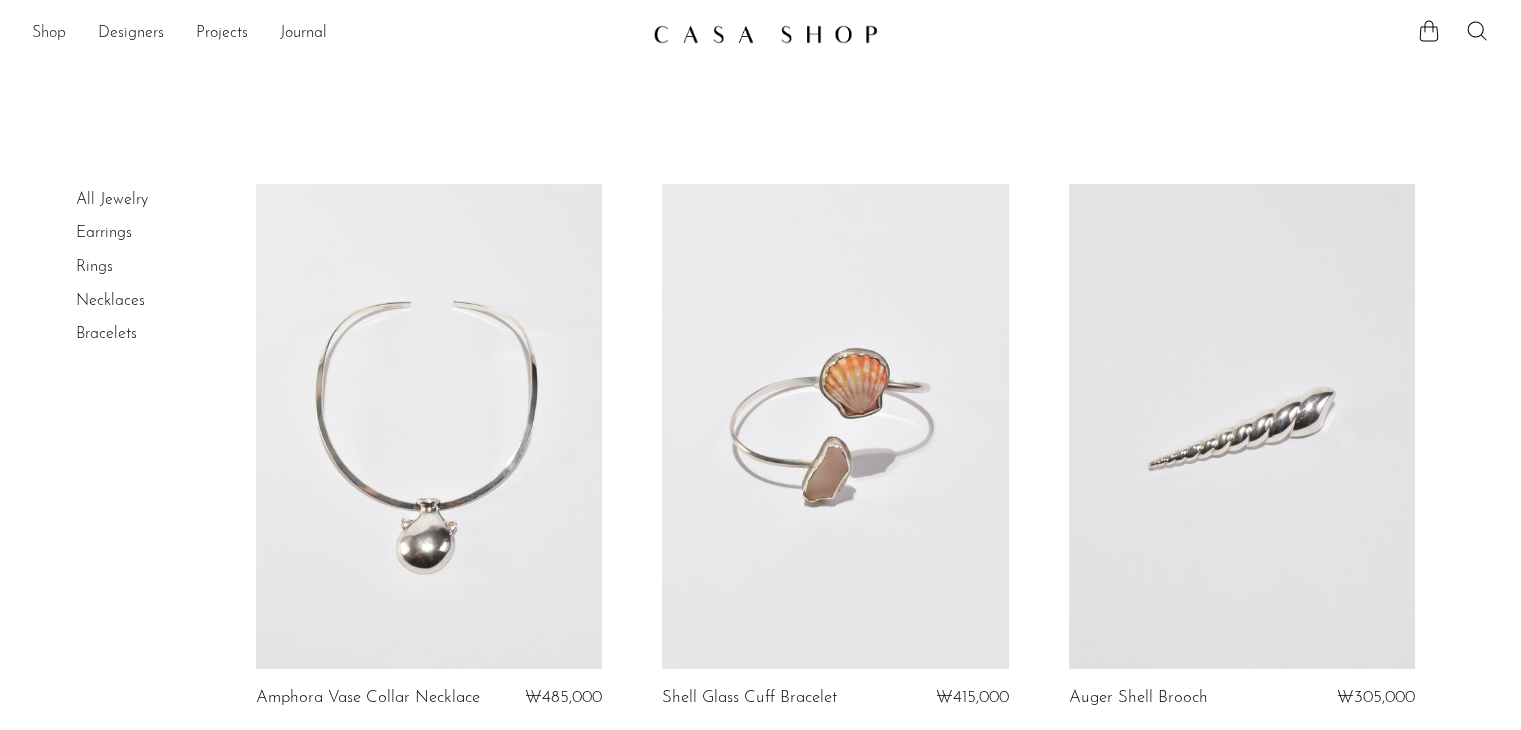 click on "Shop" at bounding box center (49, 34) 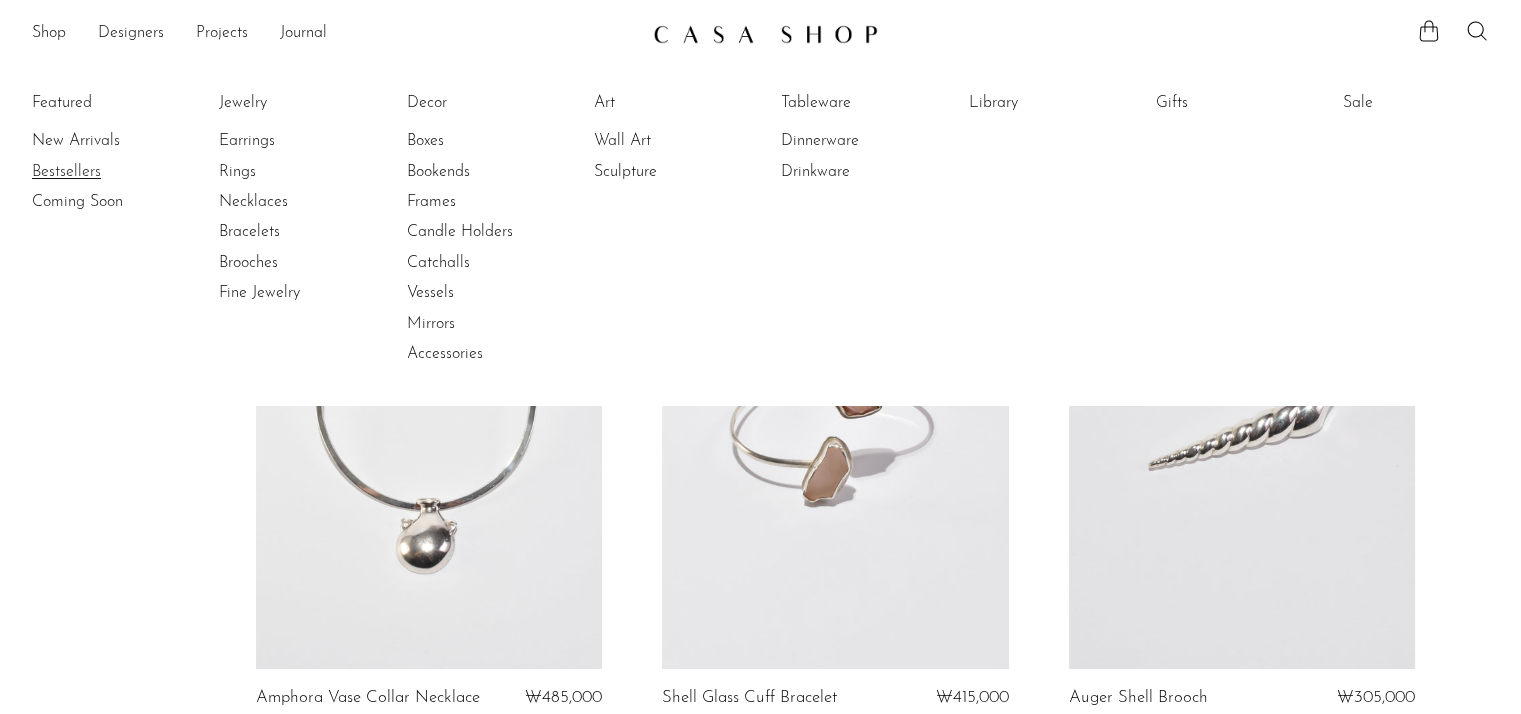click on "Bestsellers" at bounding box center (107, 172) 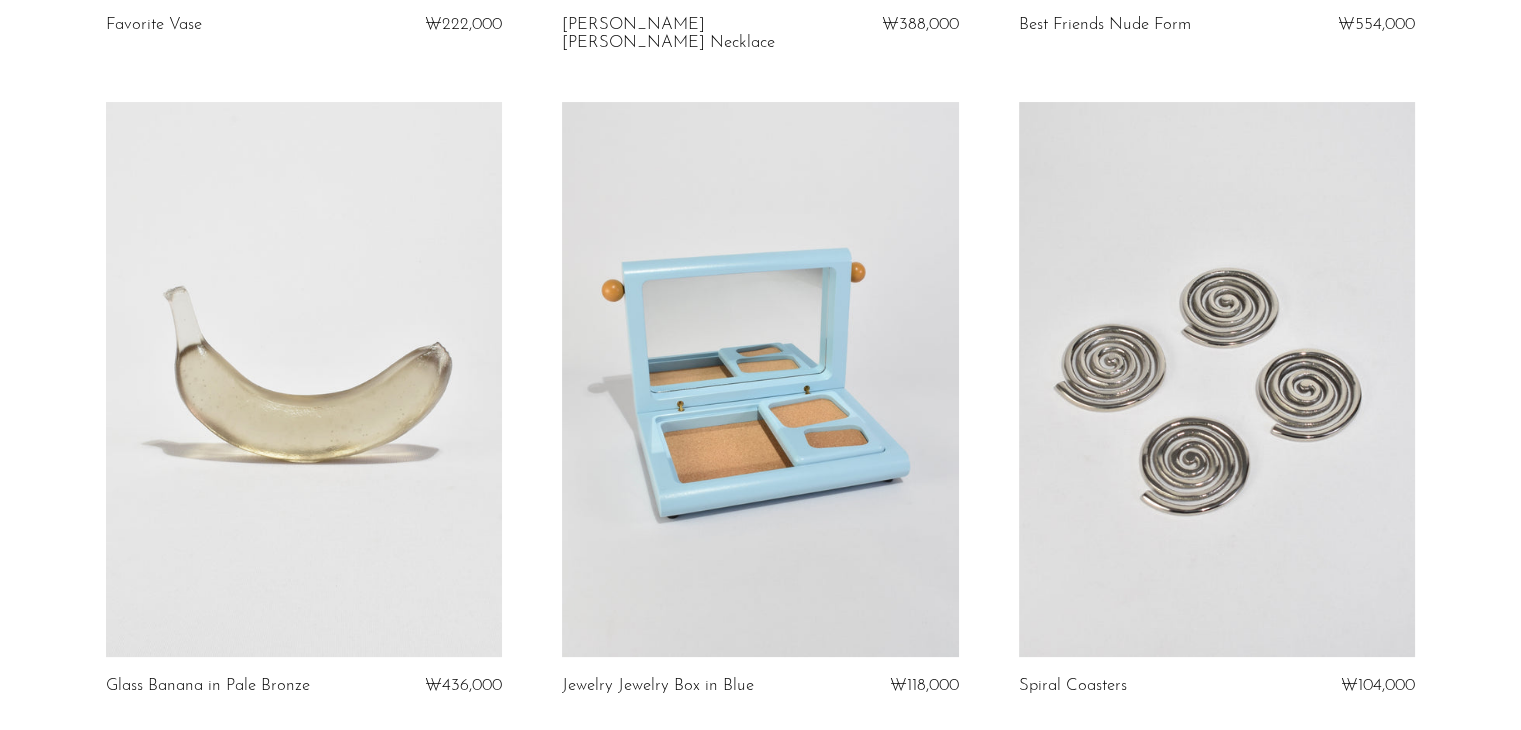 scroll, scrollTop: 760, scrollLeft: 0, axis: vertical 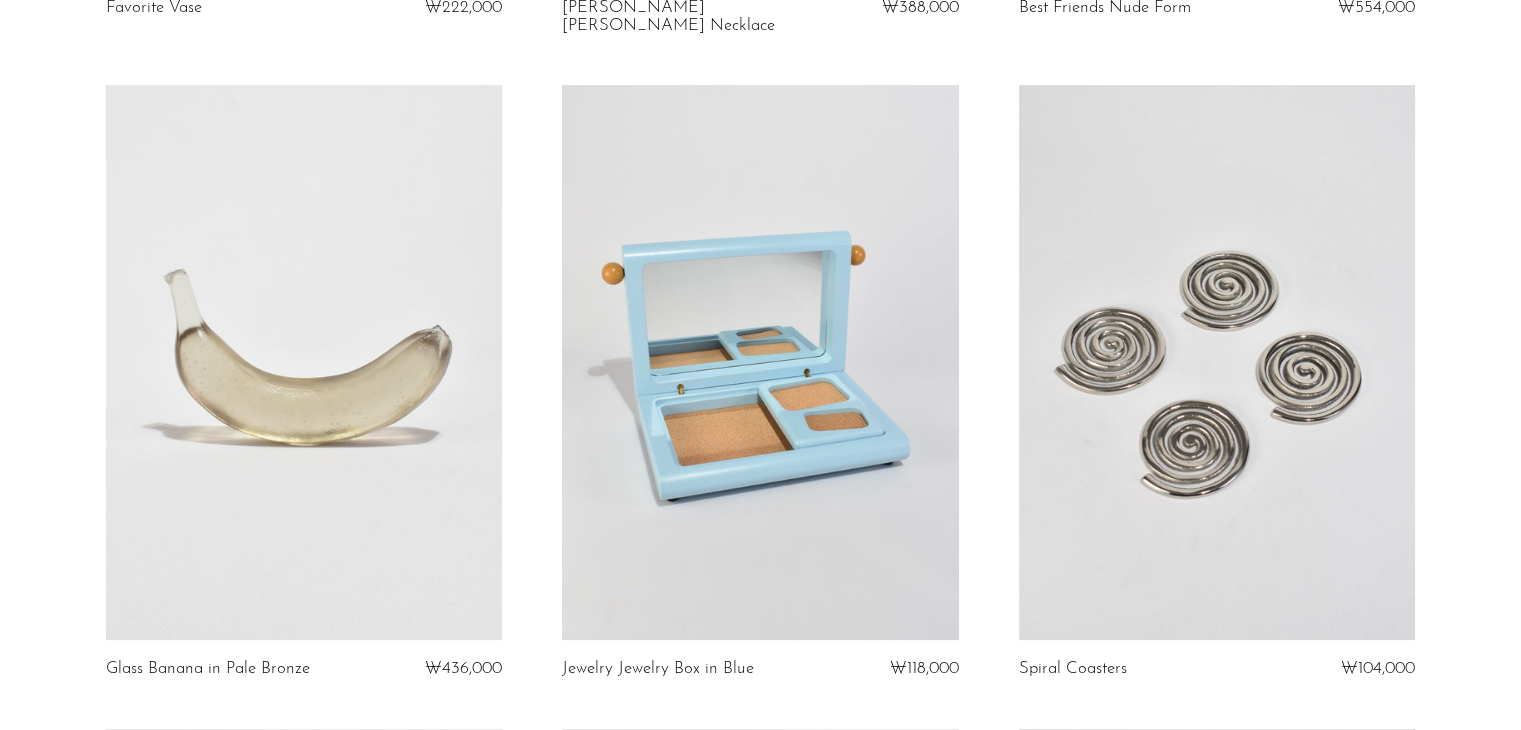 click at bounding box center [760, 362] 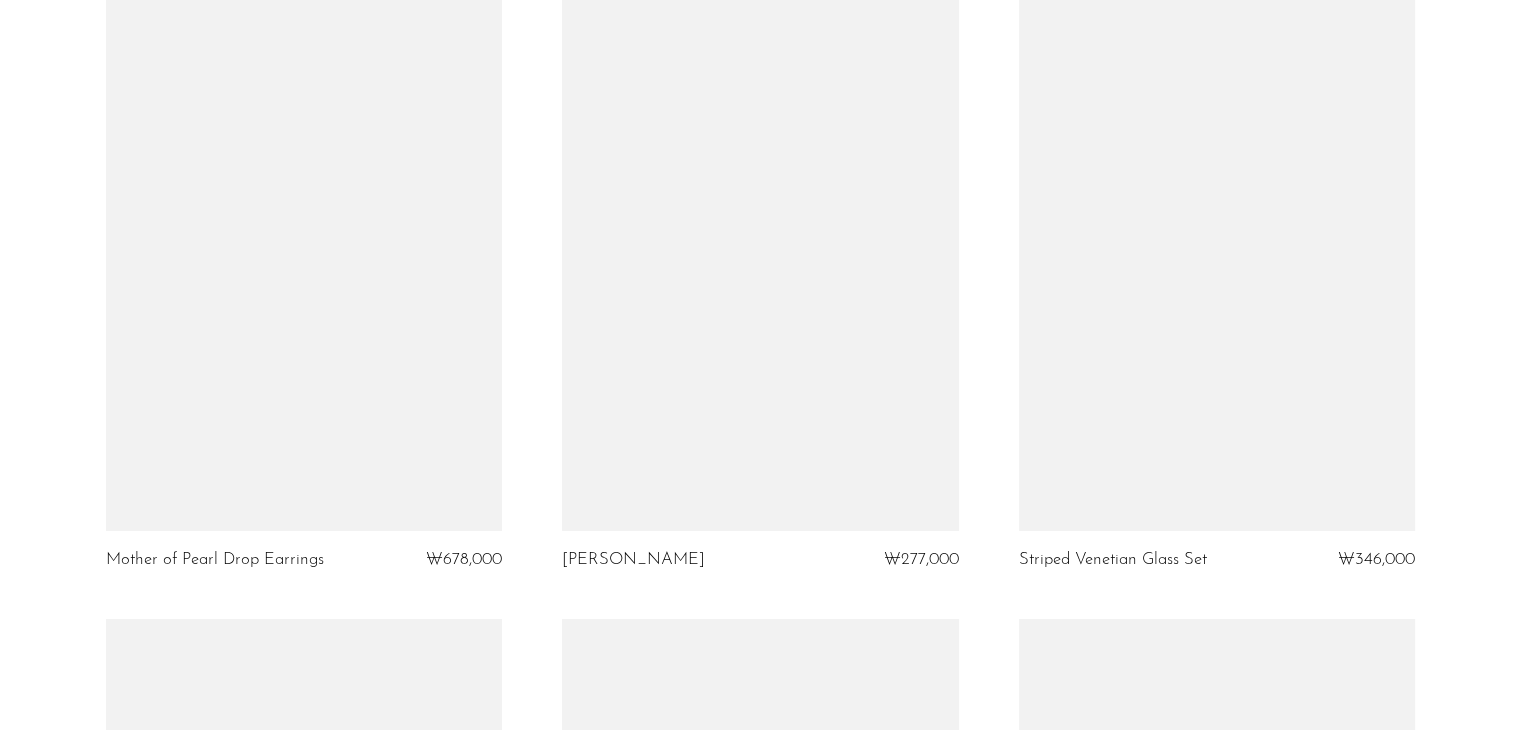 scroll, scrollTop: 6713, scrollLeft: 0, axis: vertical 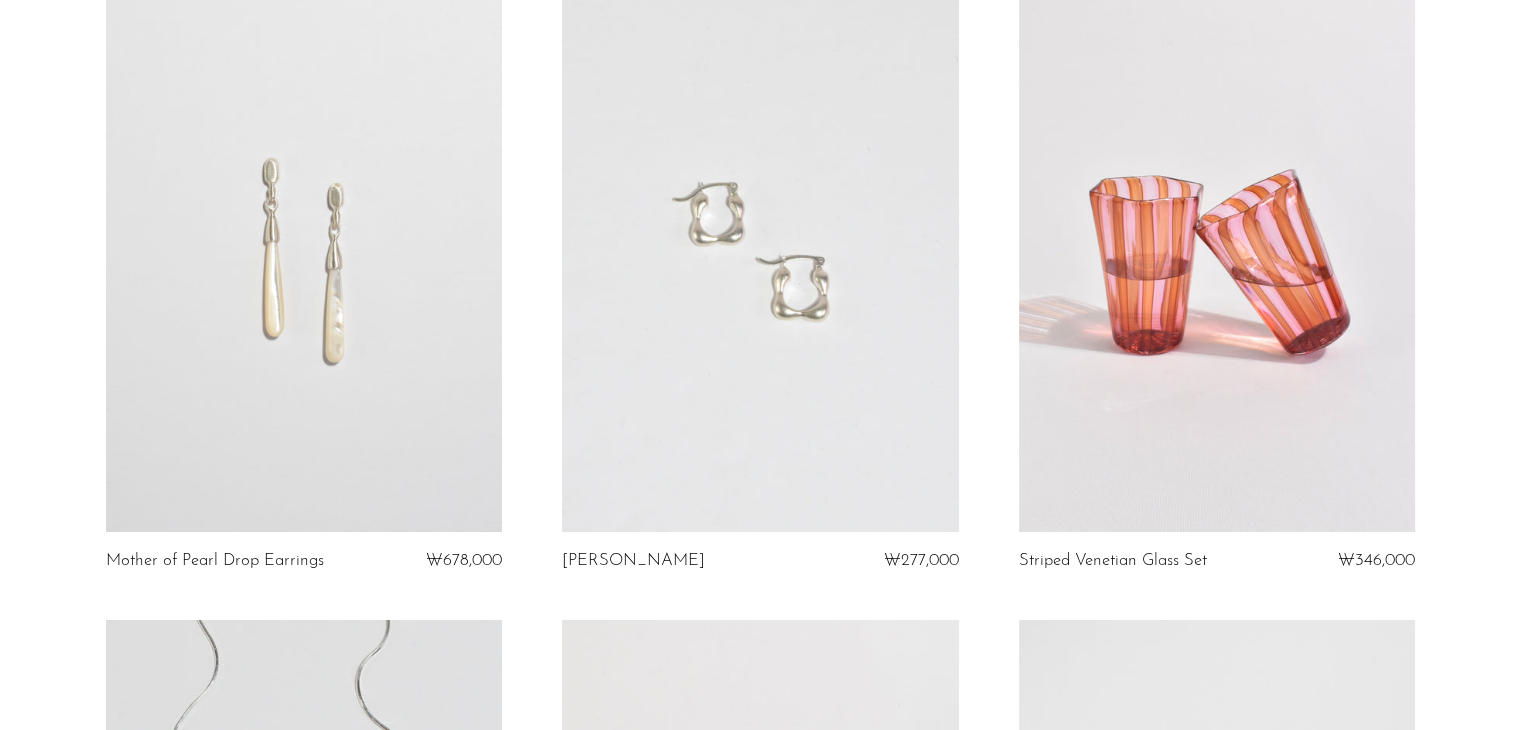 click at bounding box center [304, 254] 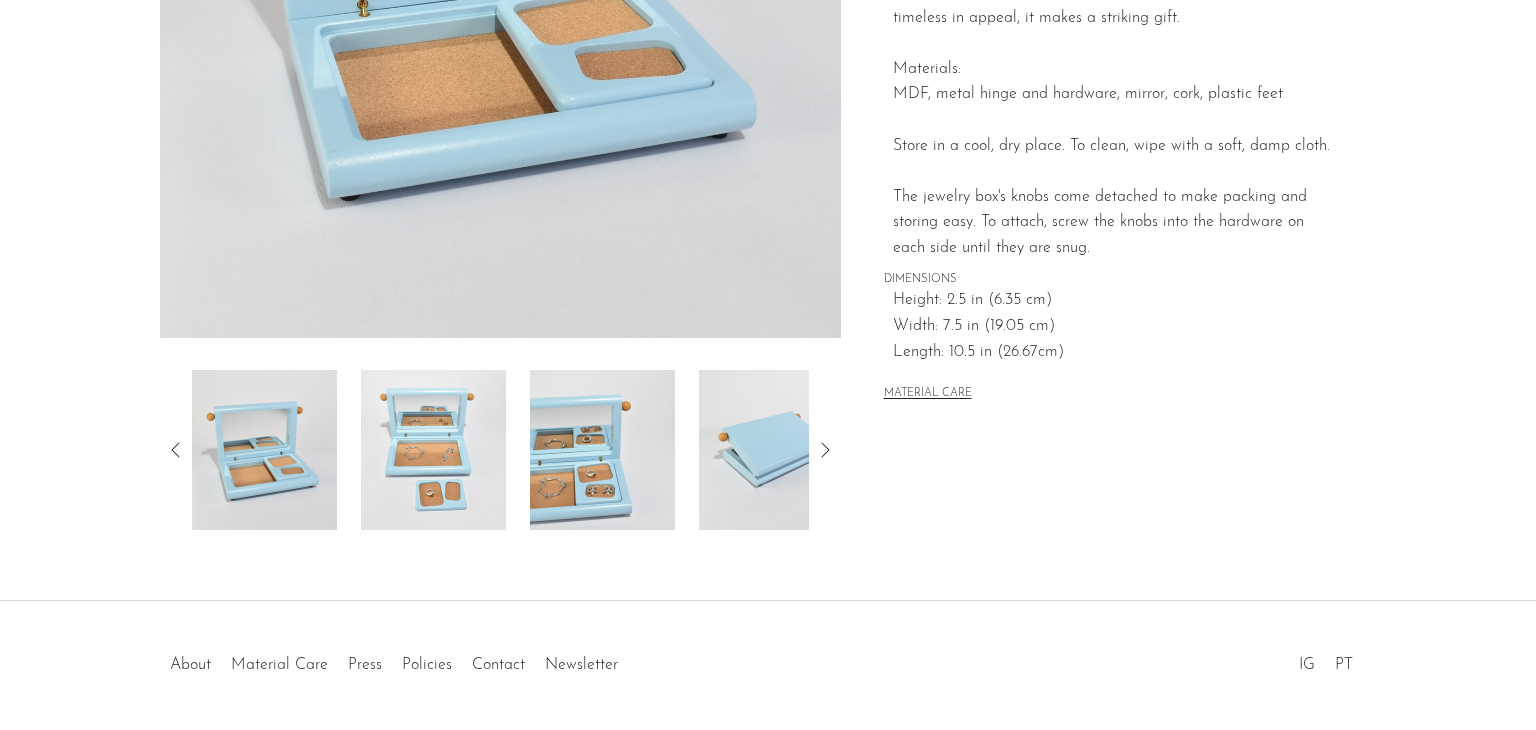 scroll, scrollTop: 572, scrollLeft: 0, axis: vertical 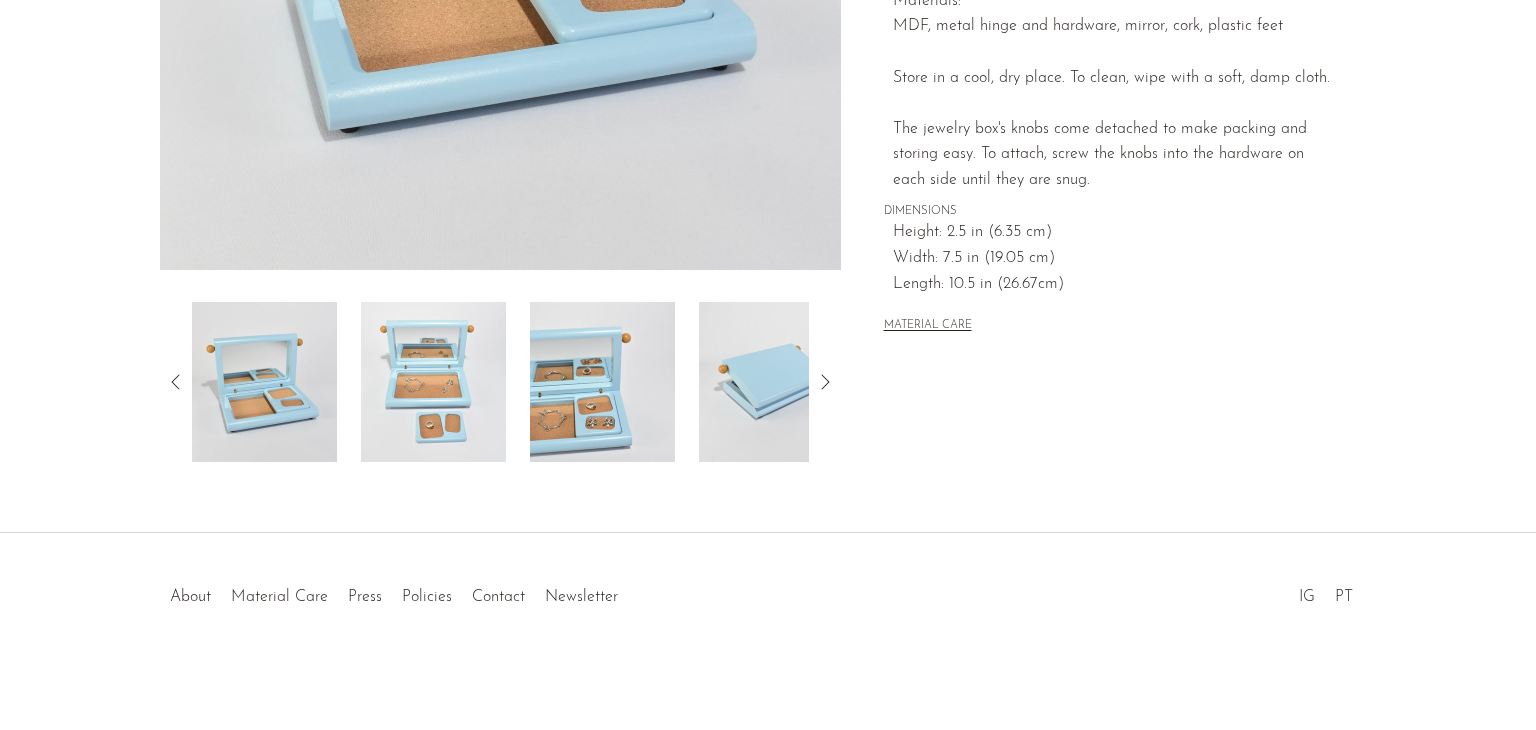 click at bounding box center (433, 382) 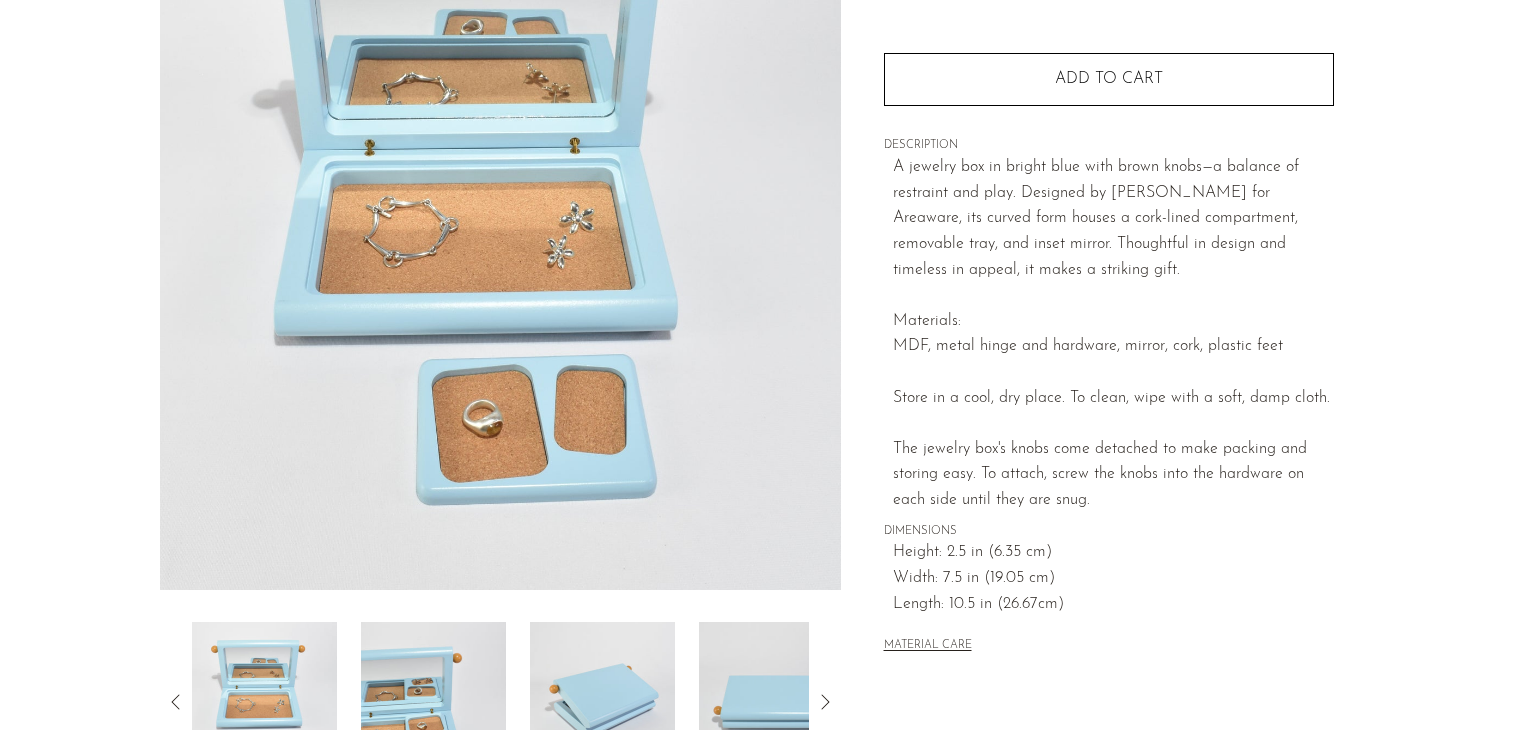 scroll, scrollTop: 372, scrollLeft: 0, axis: vertical 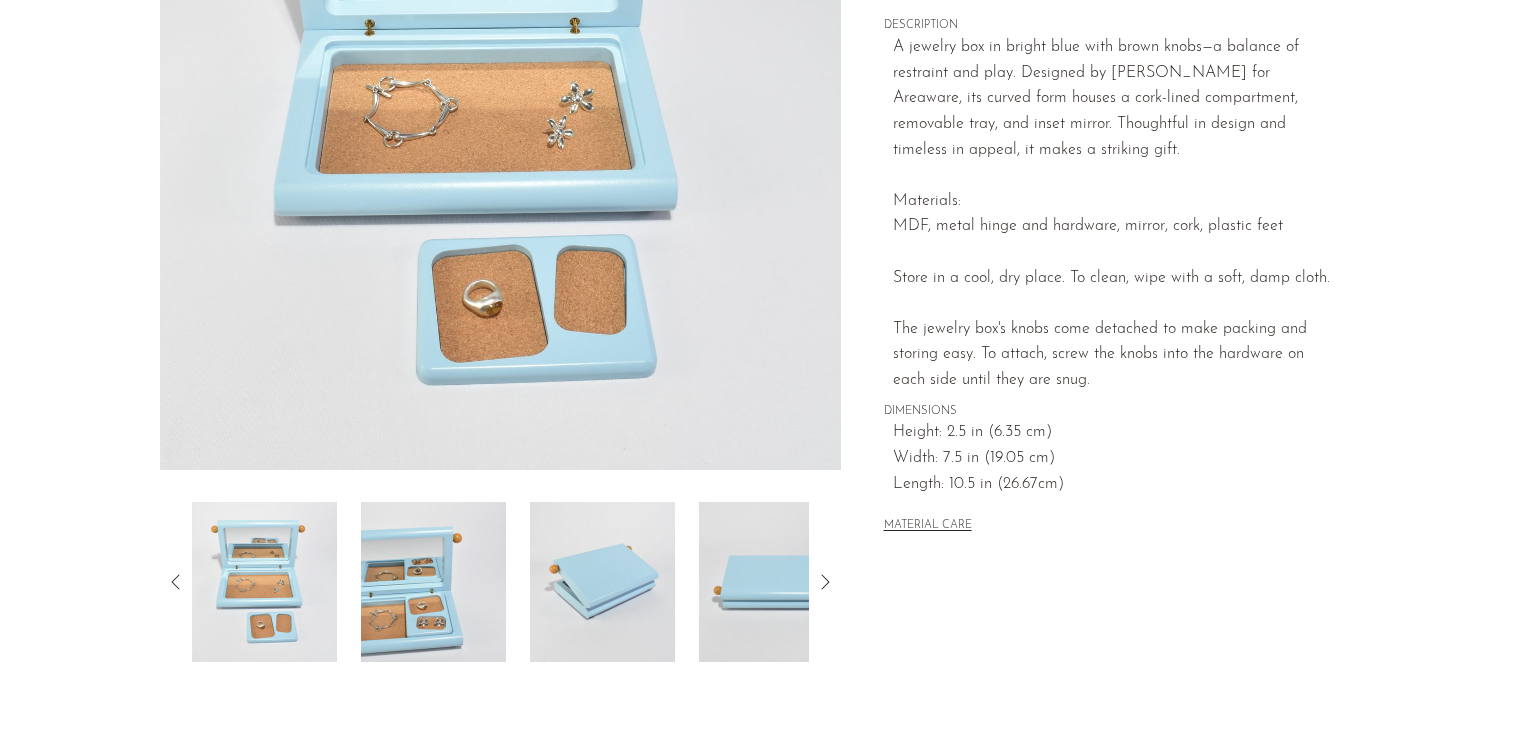 click 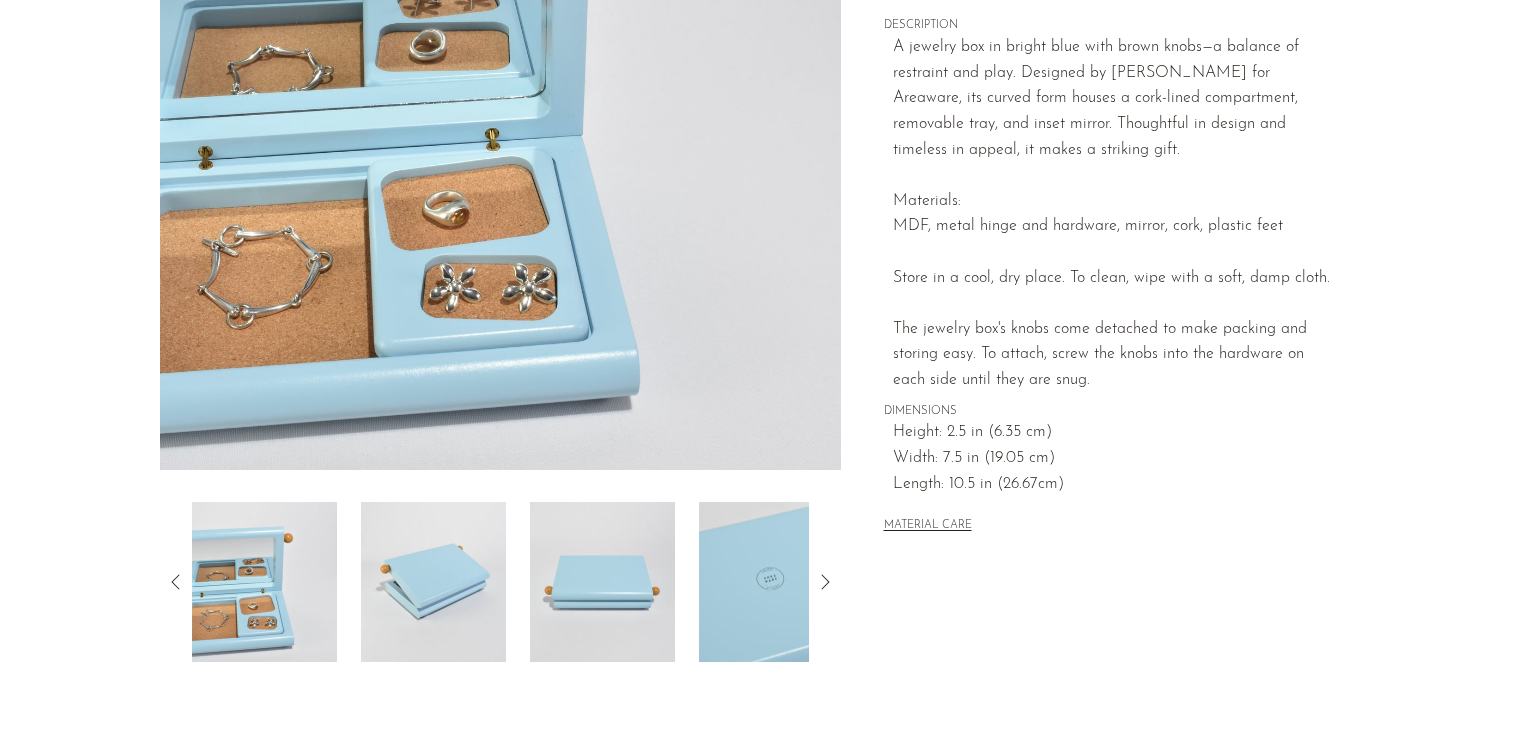 click 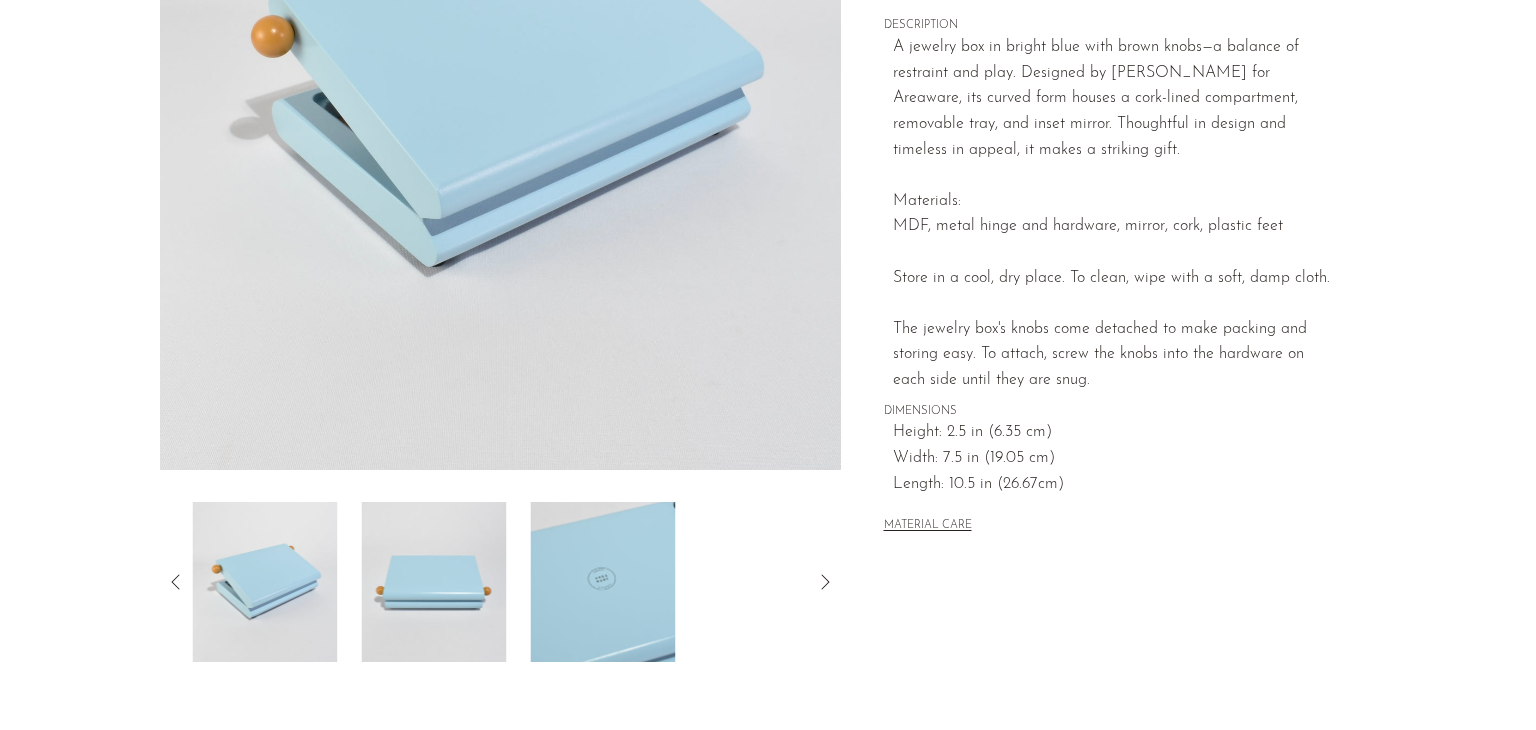 click 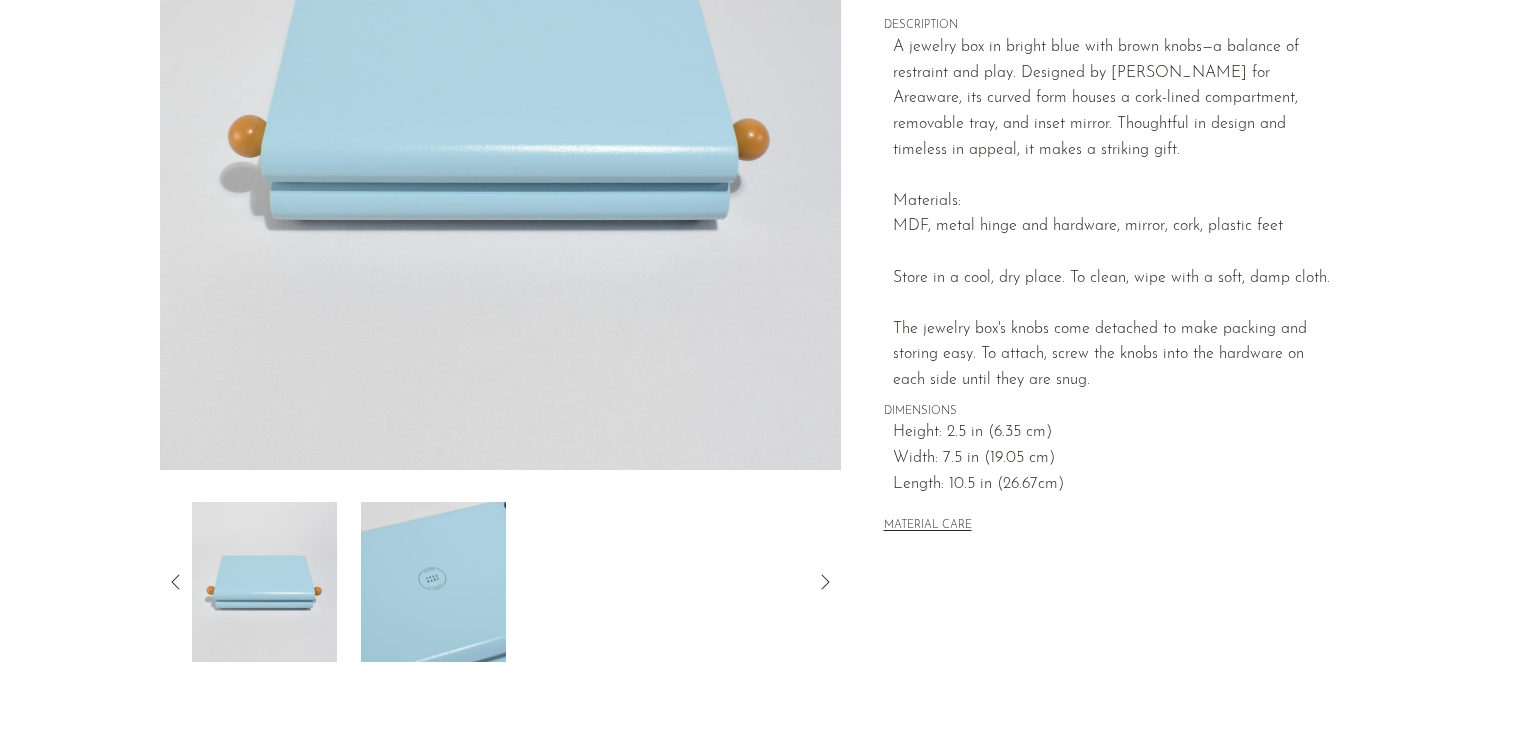 click 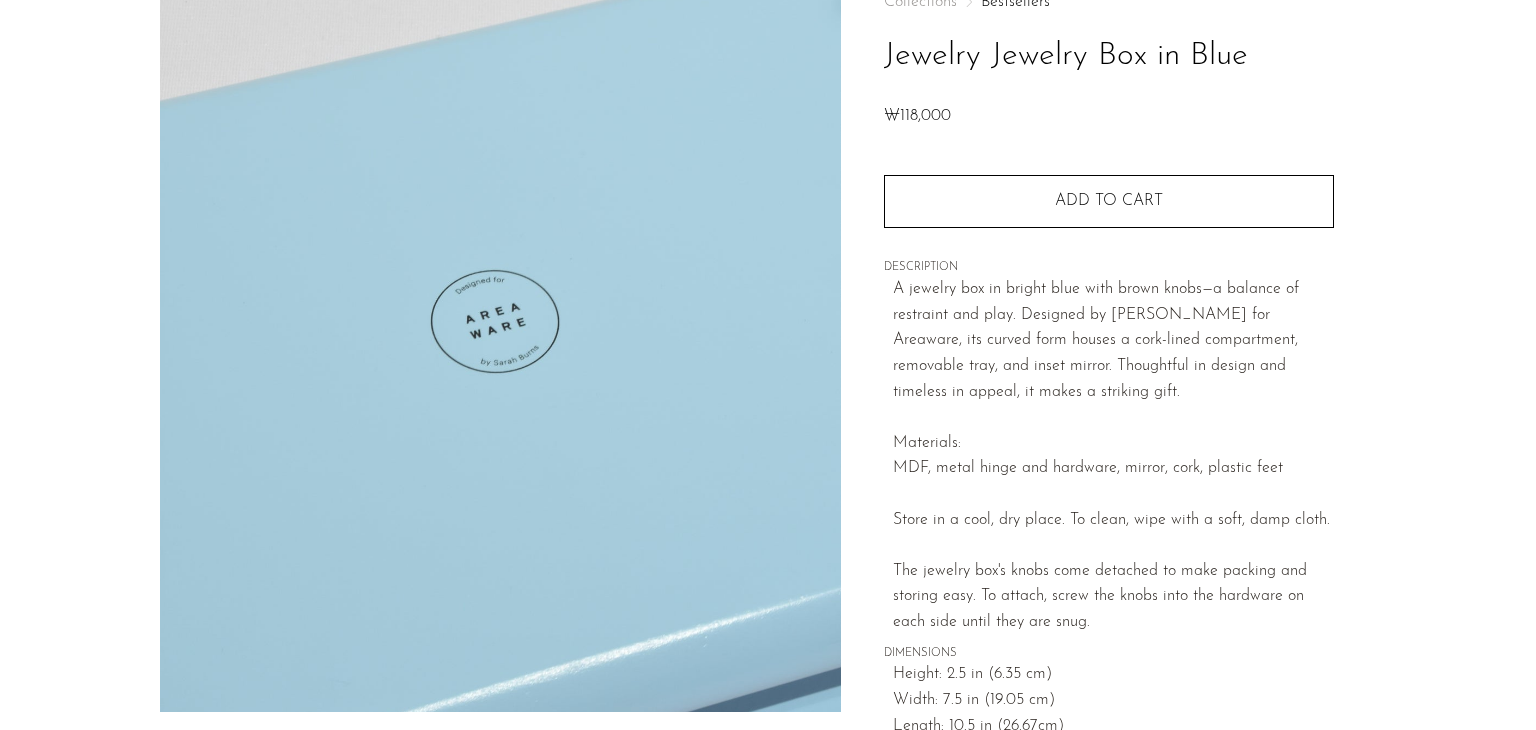 scroll, scrollTop: 0, scrollLeft: 0, axis: both 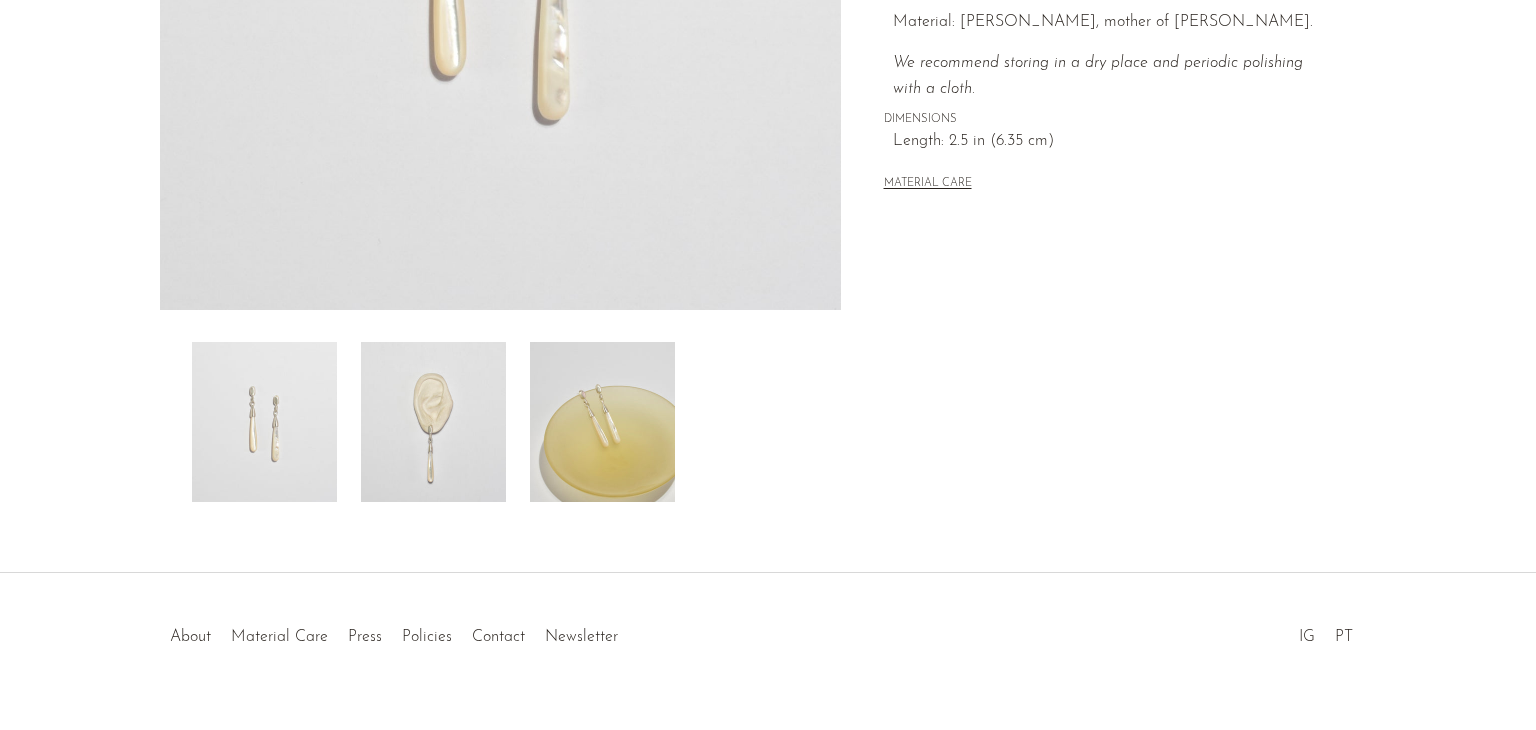 click at bounding box center [433, 422] 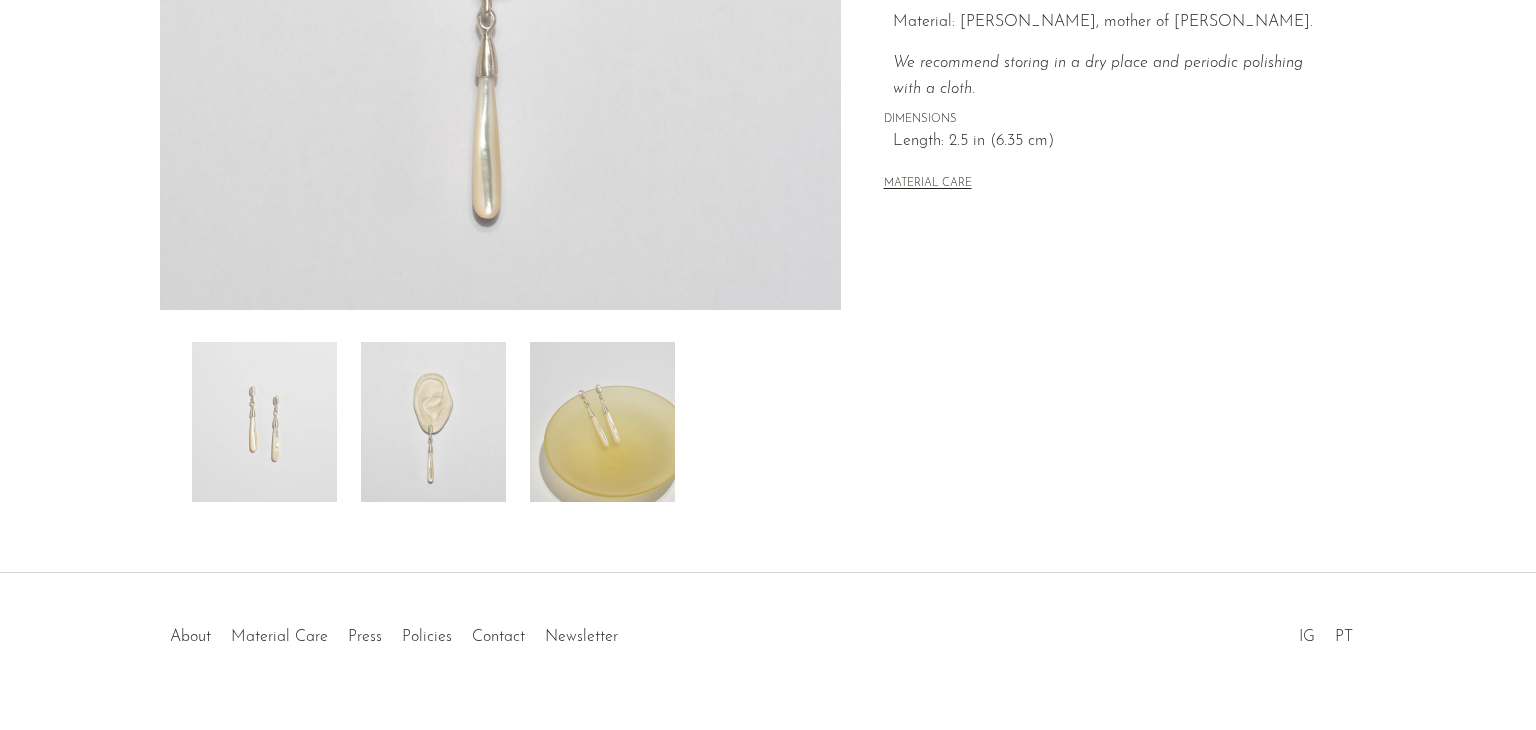 type 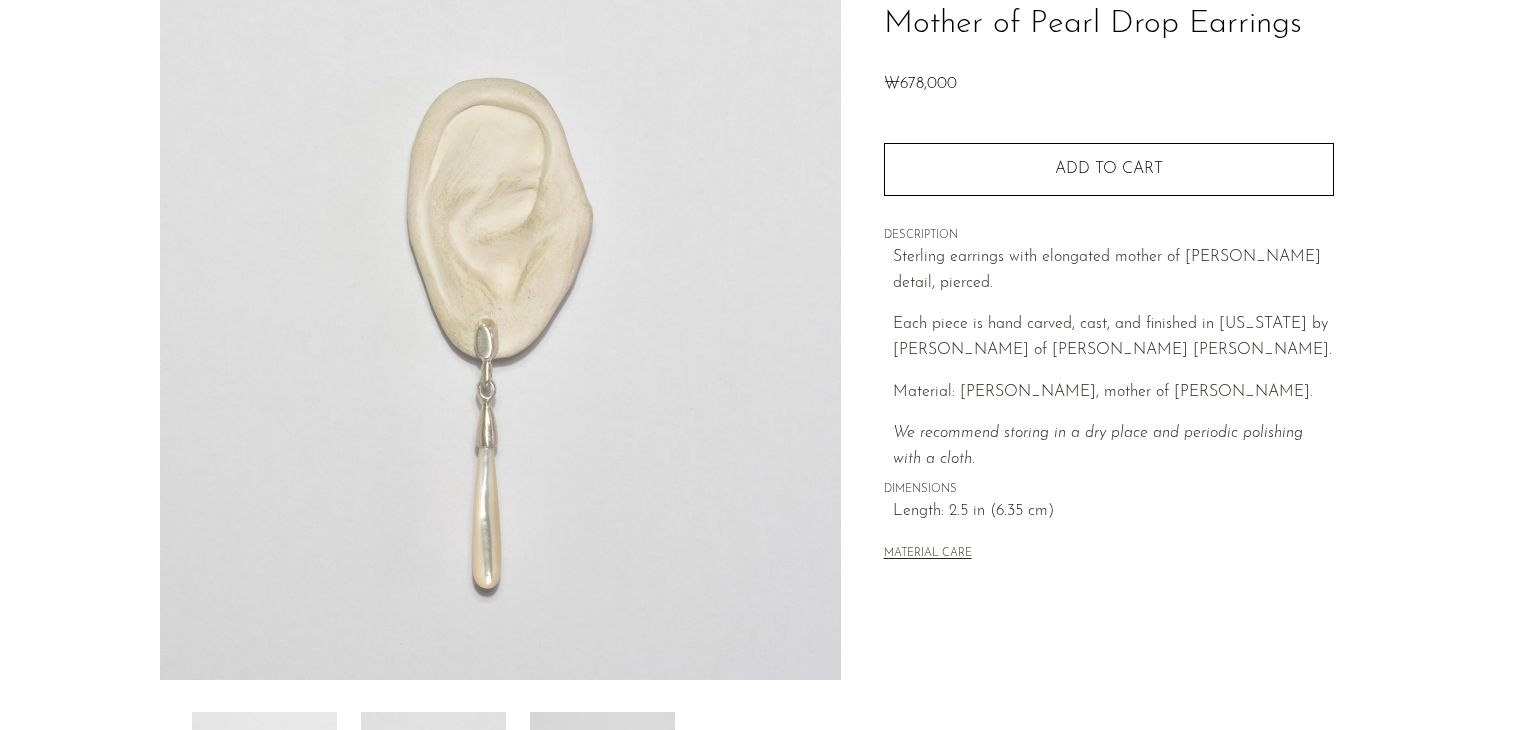 scroll, scrollTop: 92, scrollLeft: 0, axis: vertical 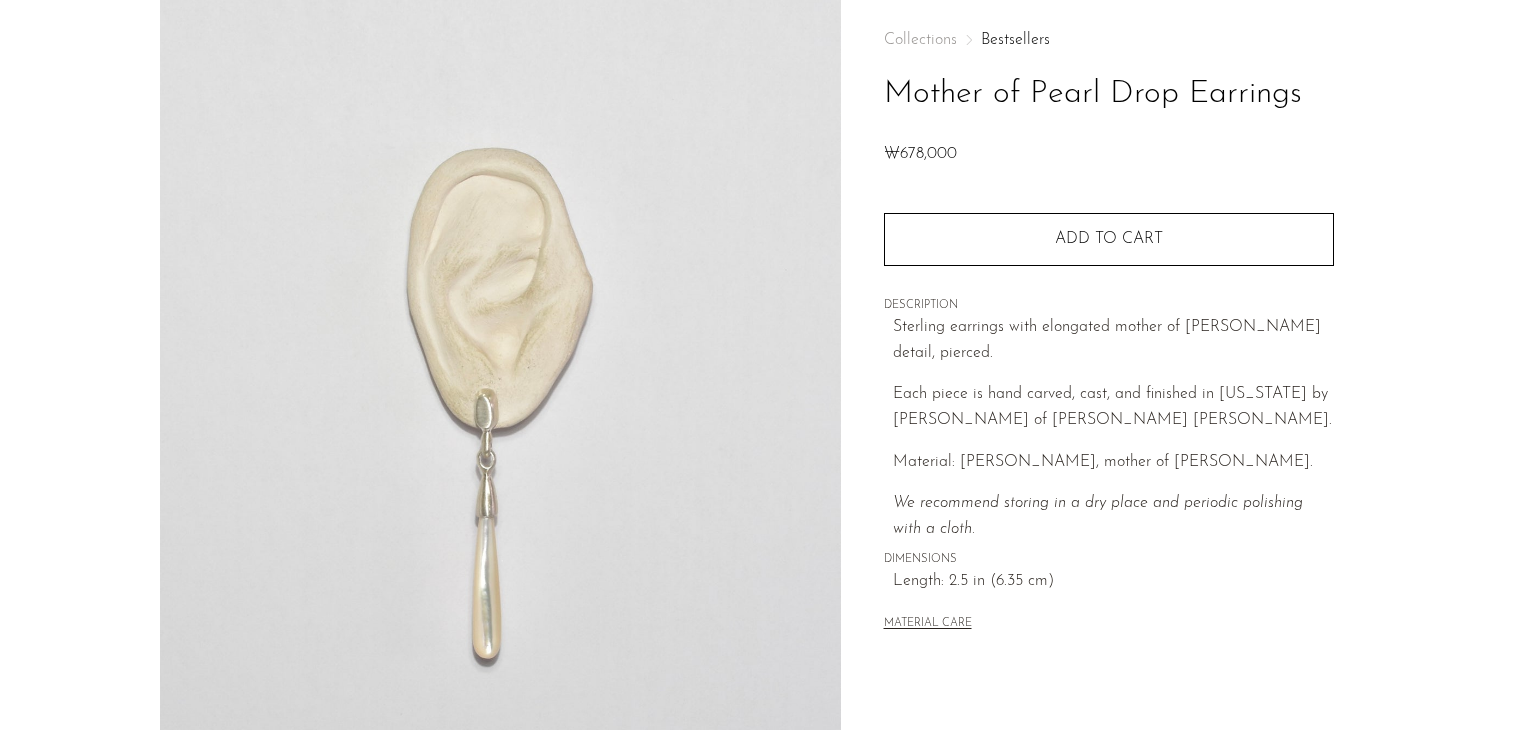 click at bounding box center (500, 375) 